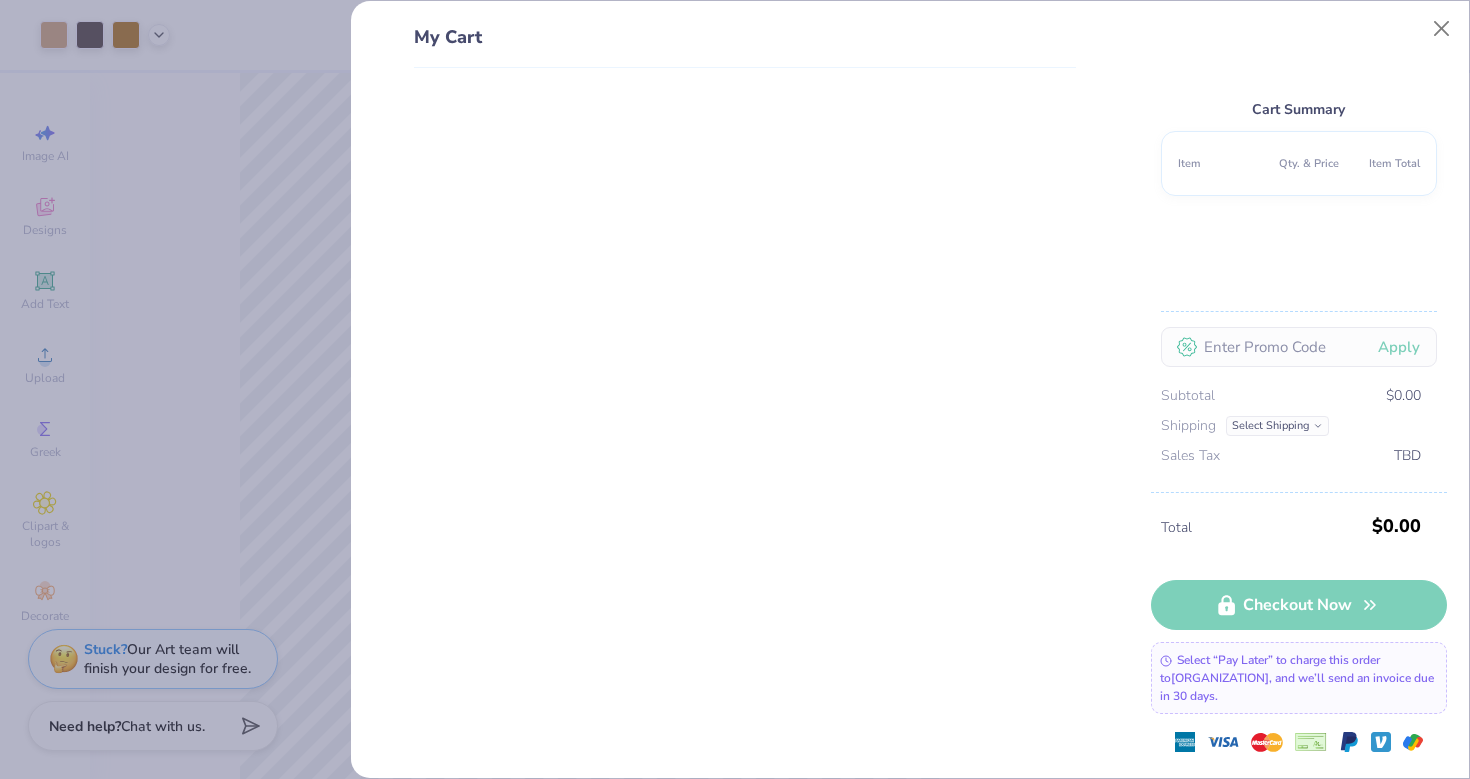 scroll, scrollTop: 0, scrollLeft: 0, axis: both 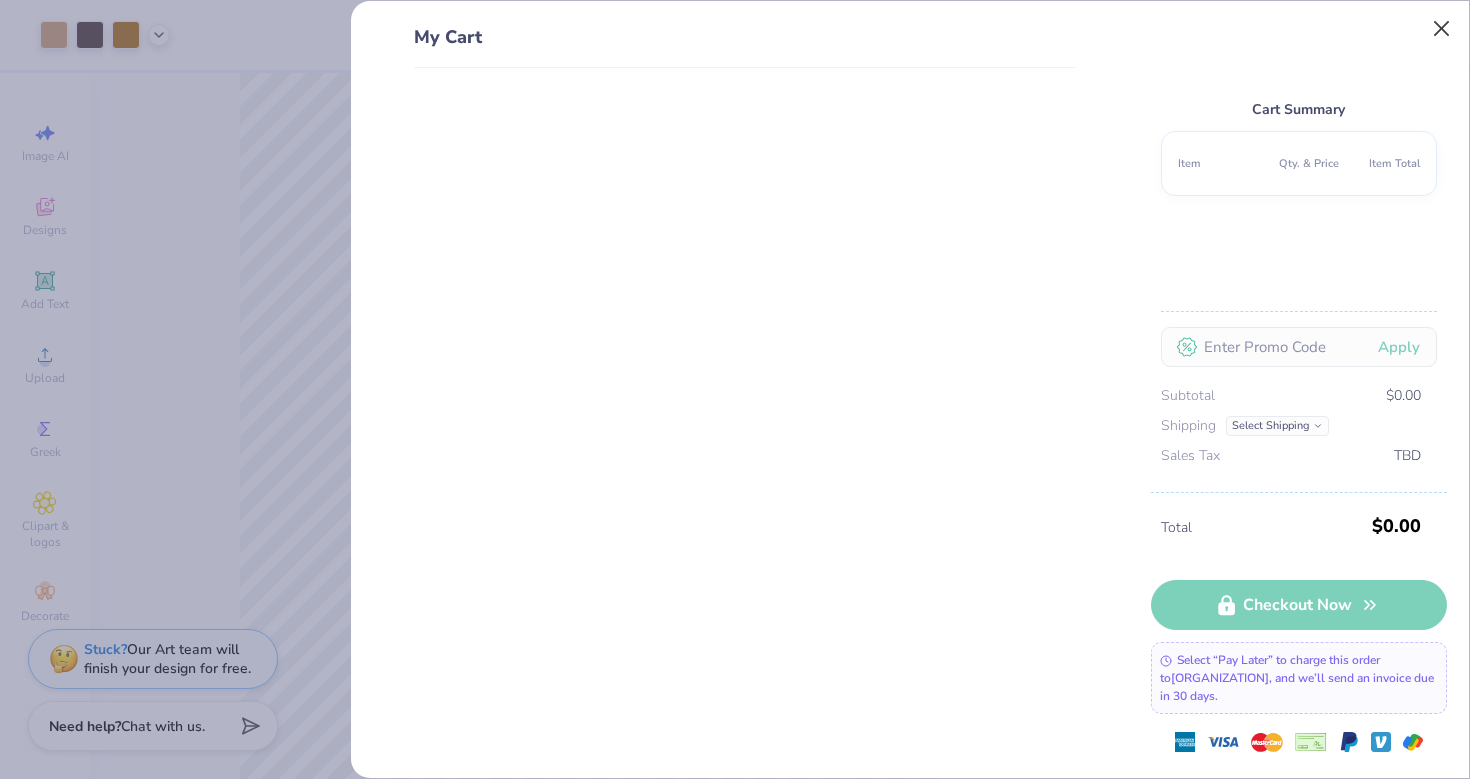 click at bounding box center [1442, 29] 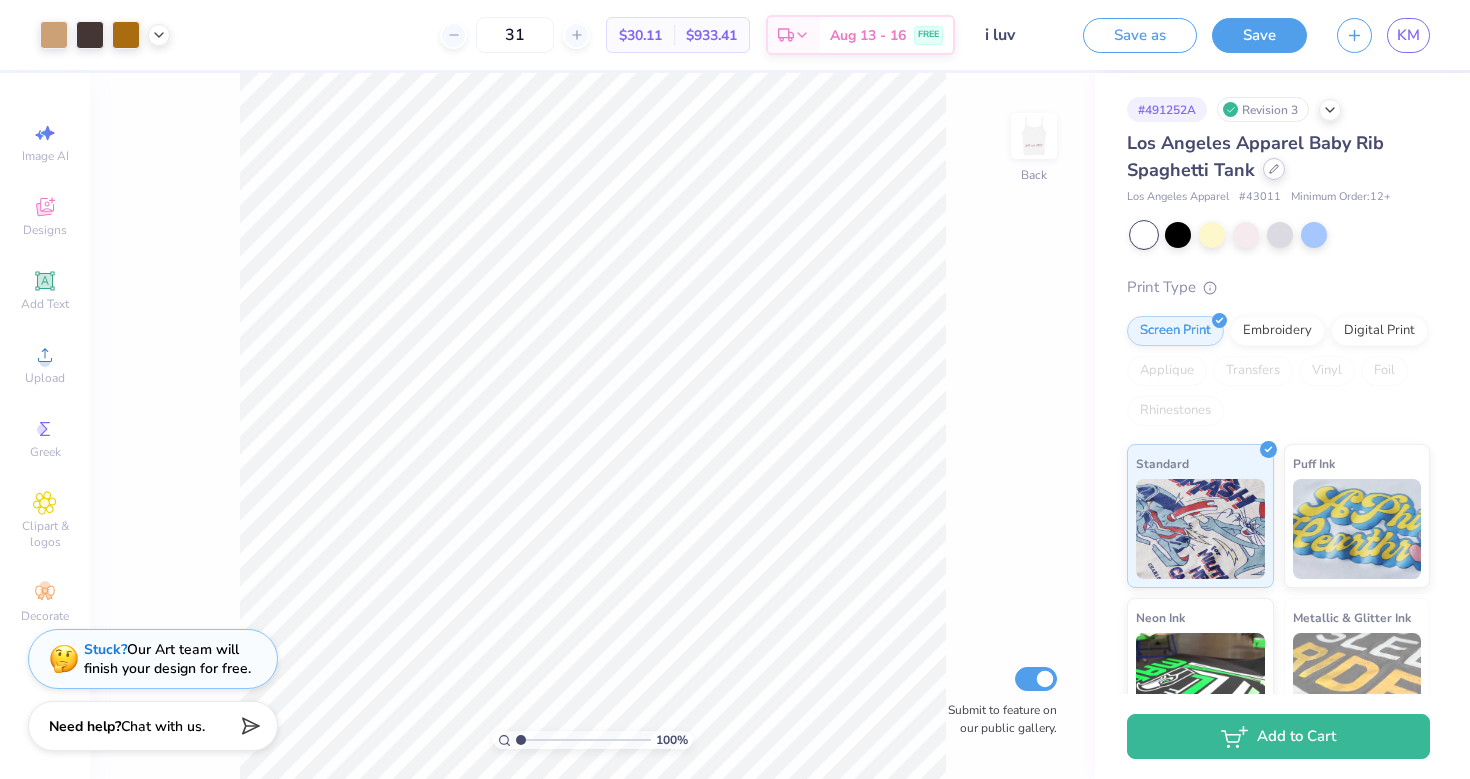 click 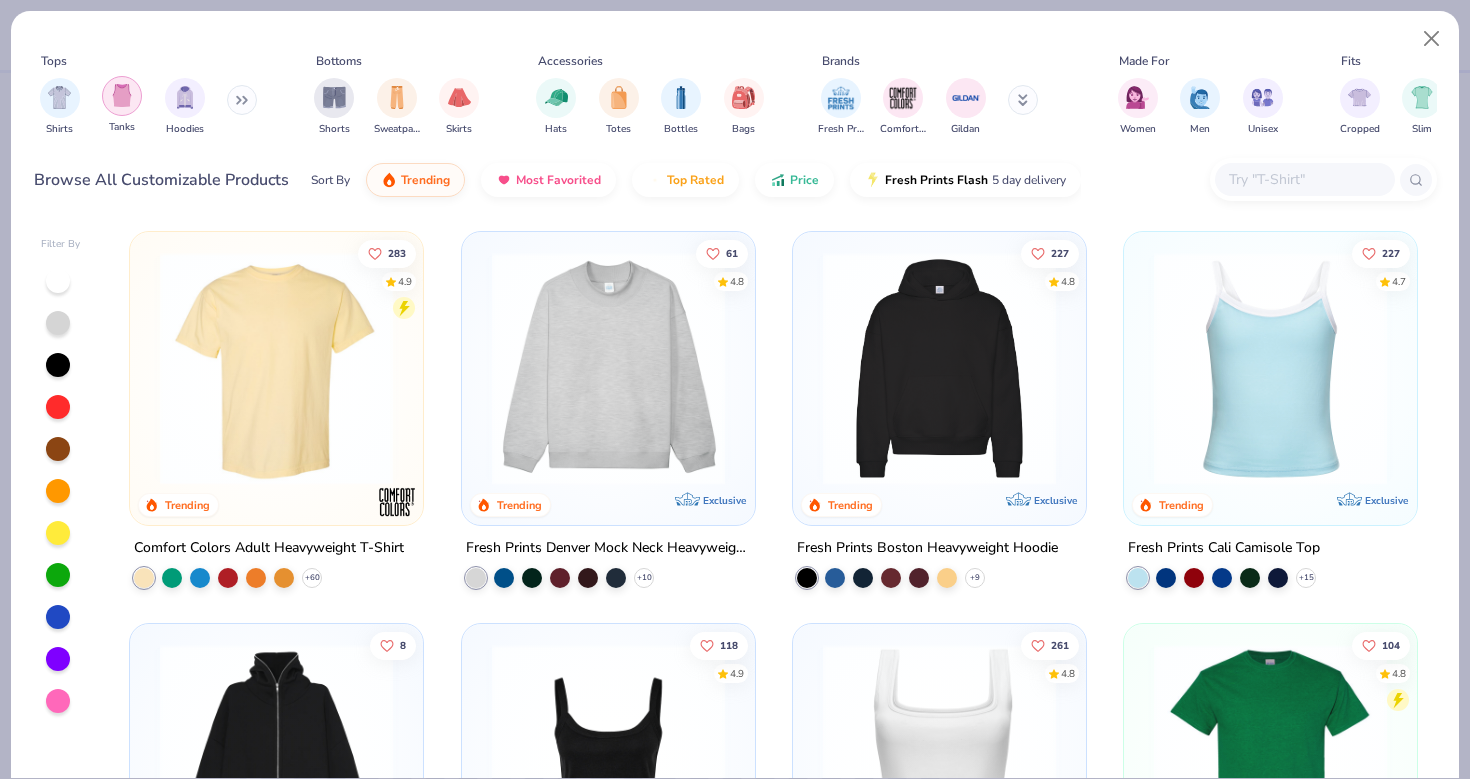 click at bounding box center (122, 96) 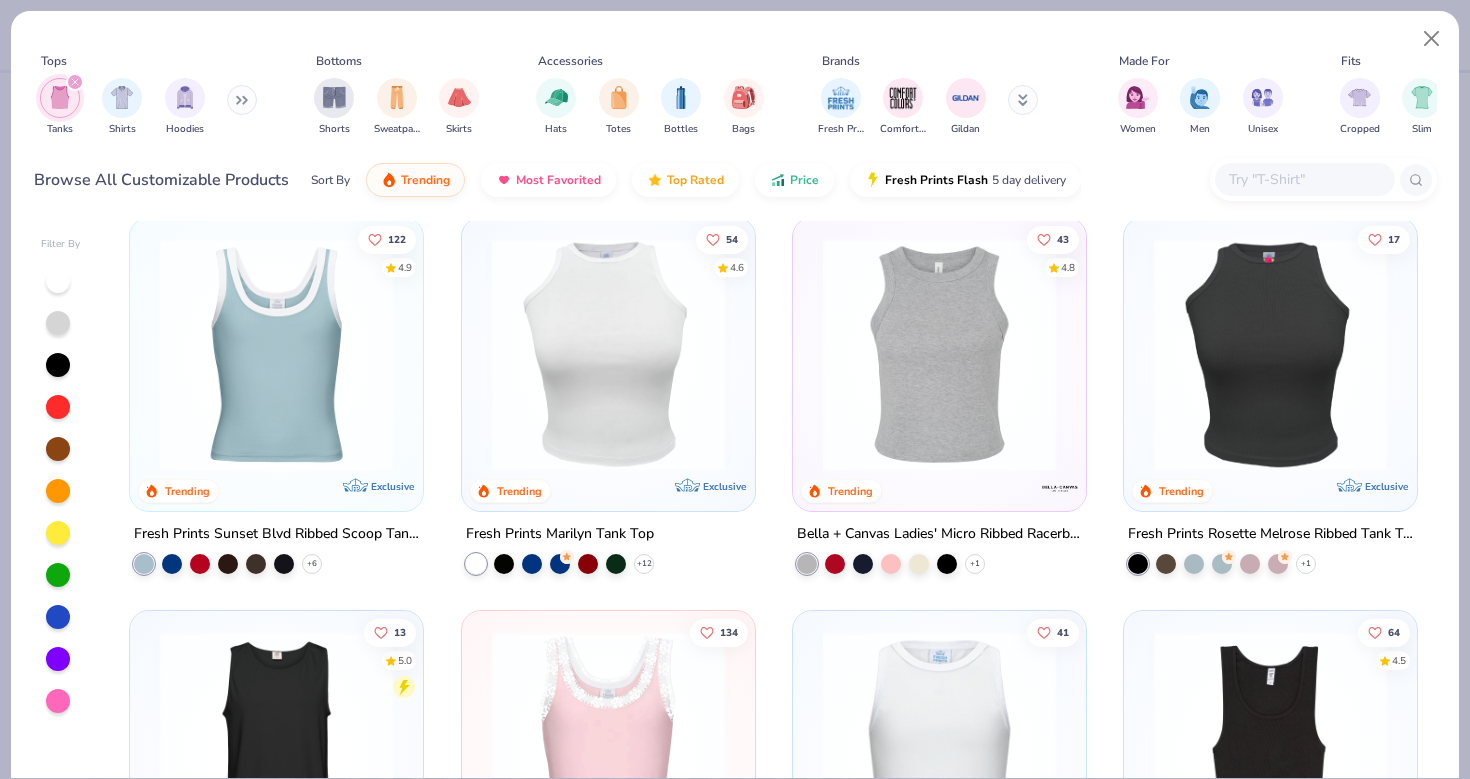 scroll, scrollTop: 412, scrollLeft: 0, axis: vertical 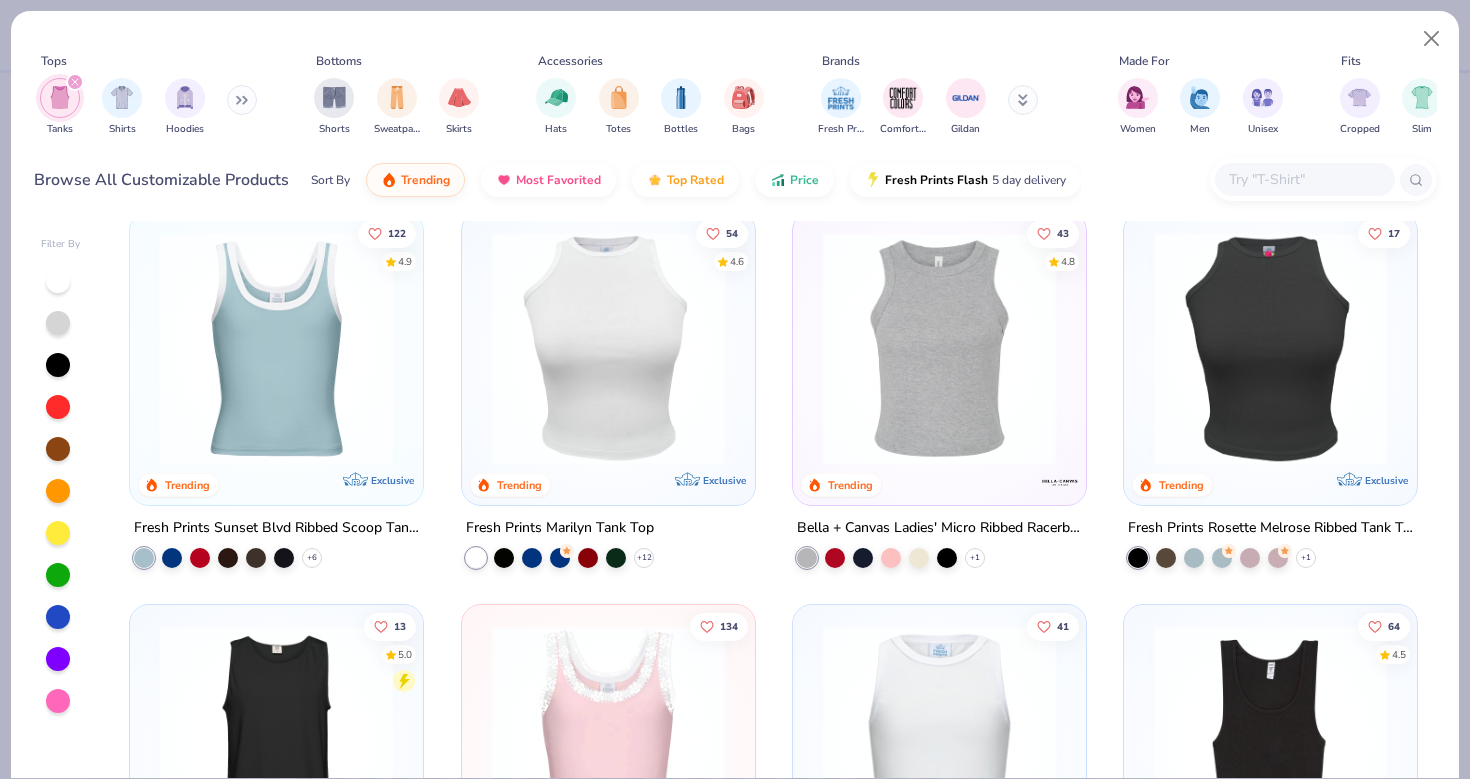 click at bounding box center [58, 281] 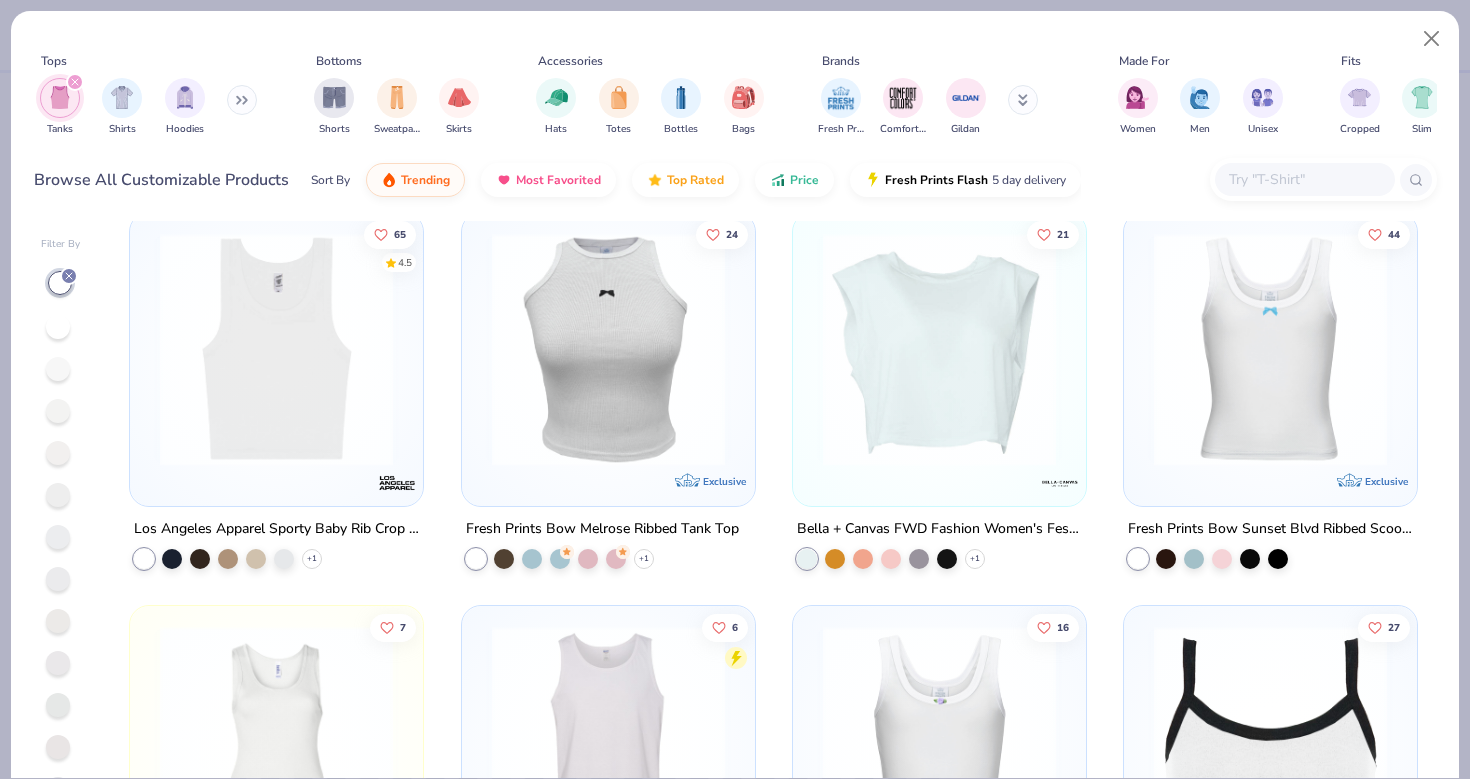 scroll, scrollTop: 1982, scrollLeft: 0, axis: vertical 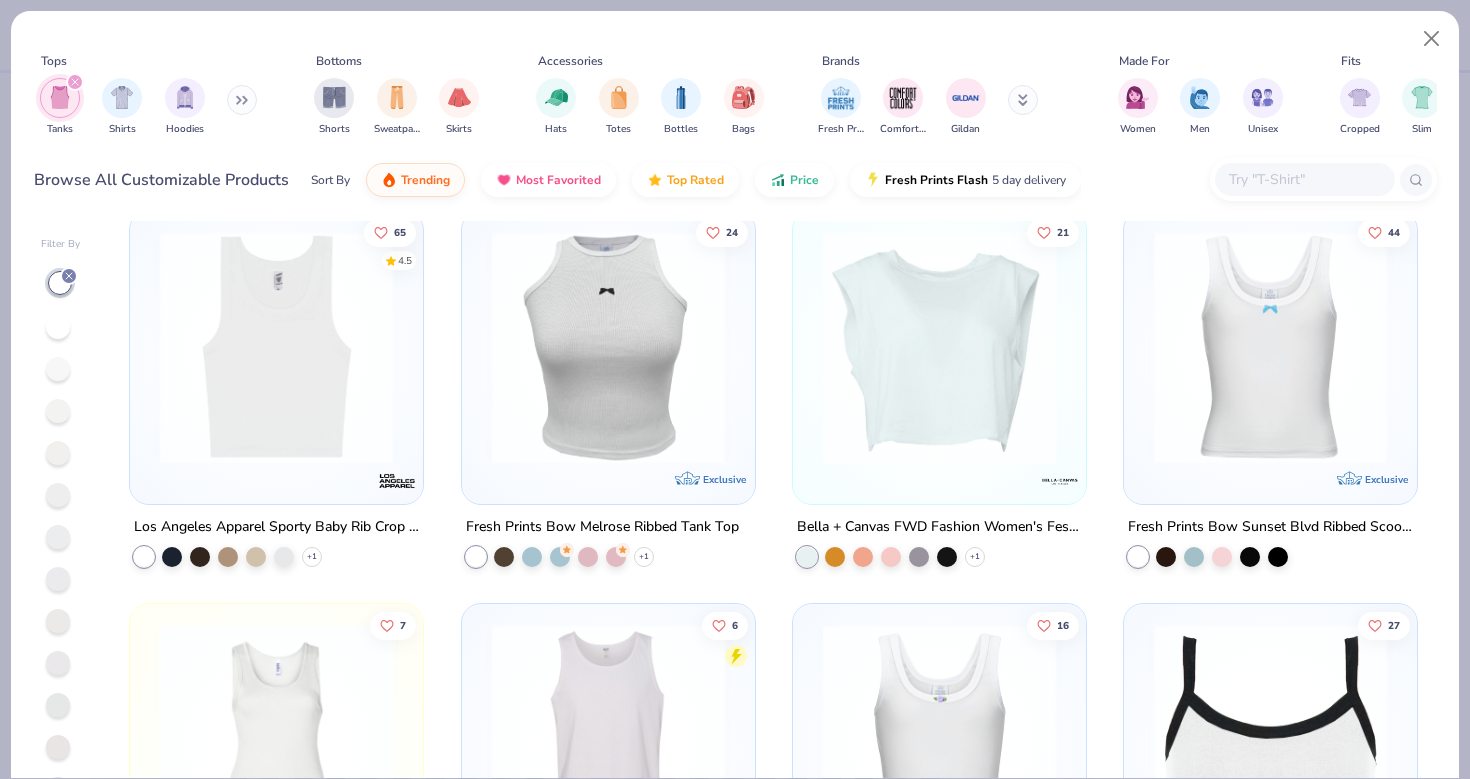 click at bounding box center (276, 347) 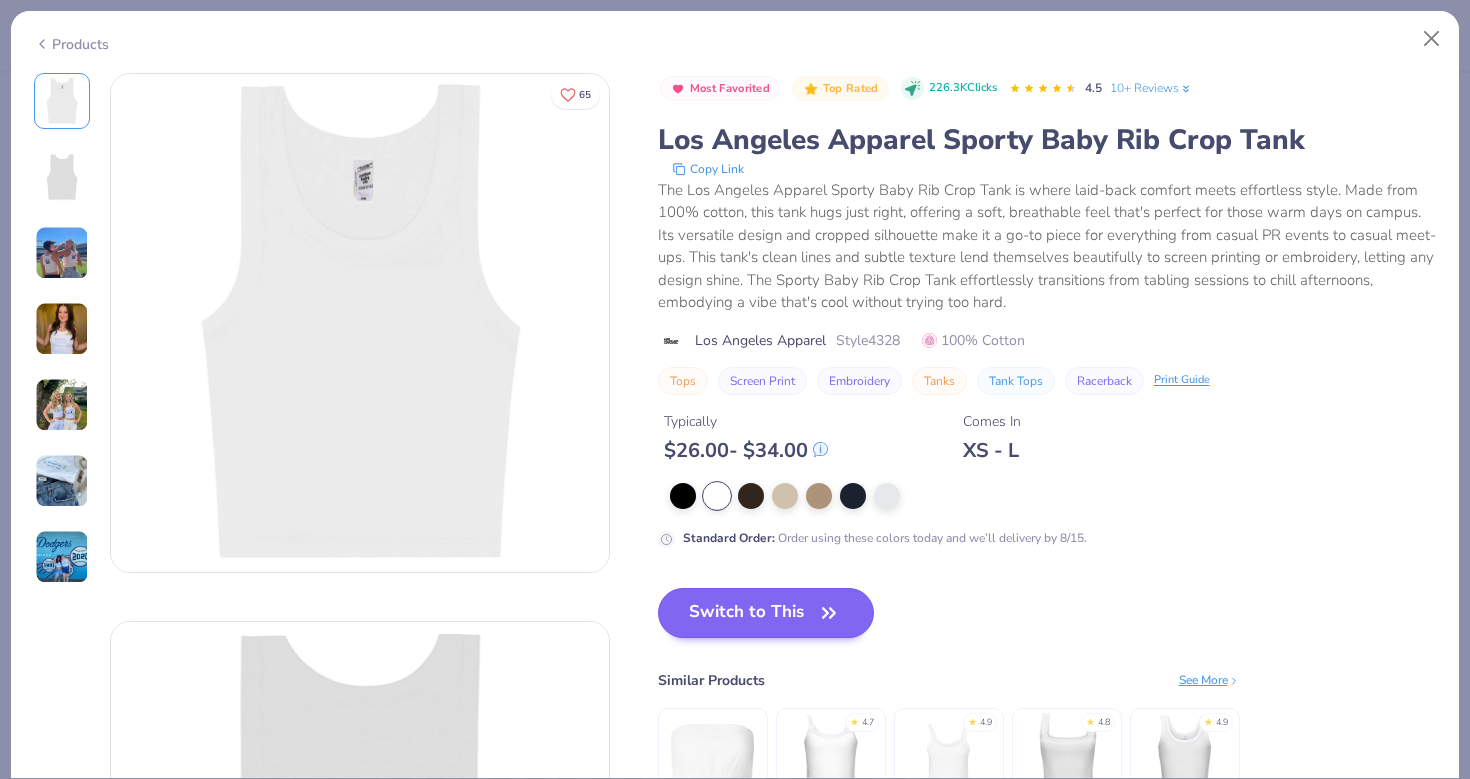 click on "Switch to This" at bounding box center (766, 613) 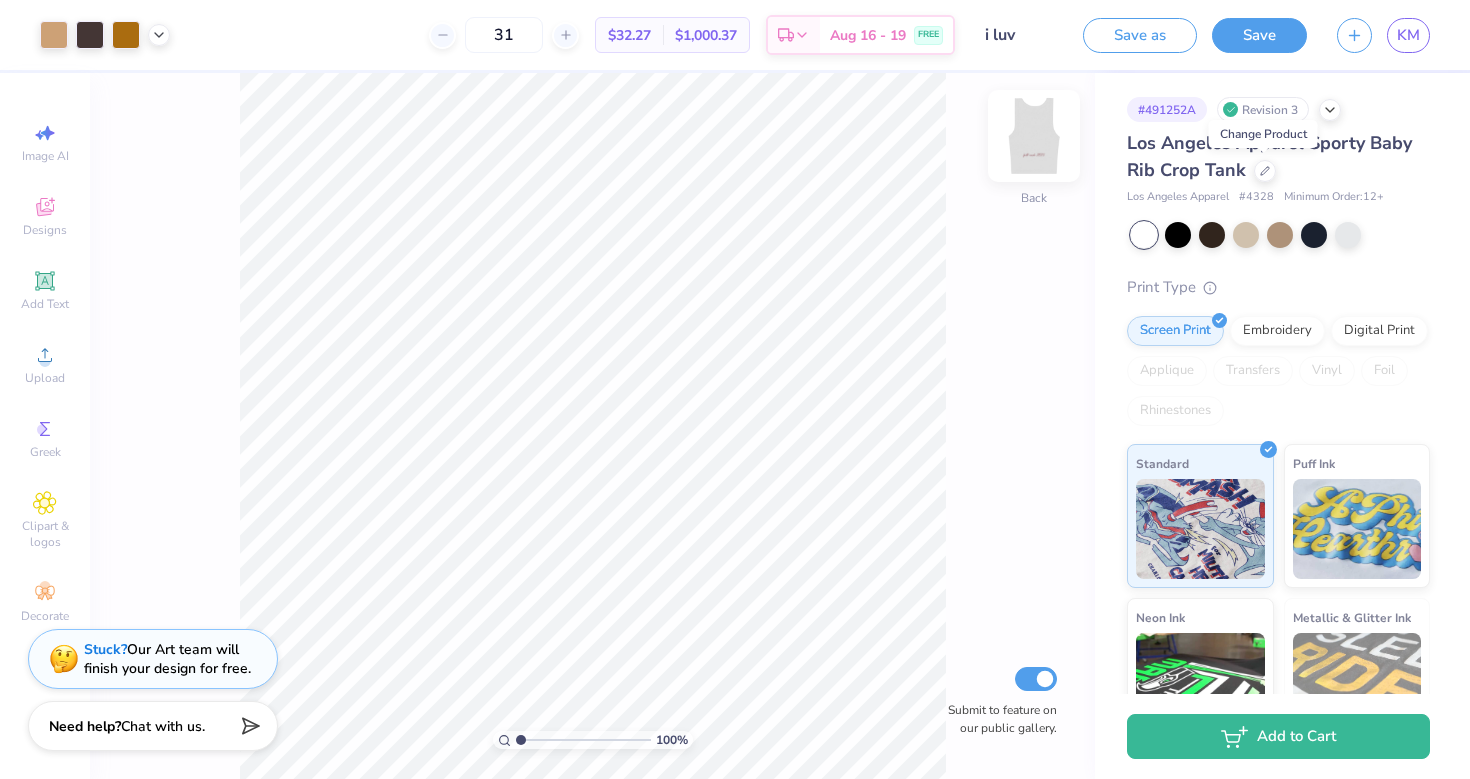 click at bounding box center (1034, 136) 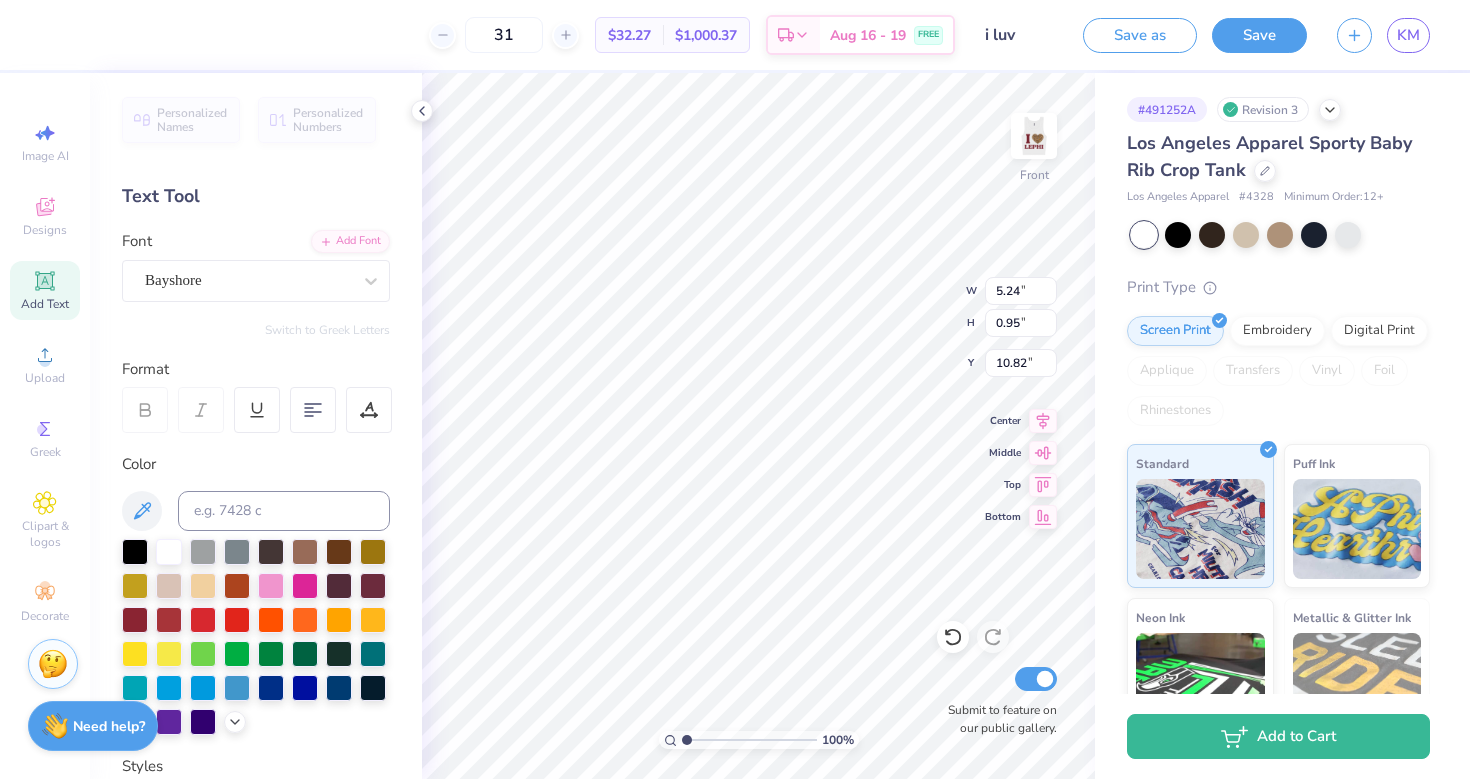 type on "14.24" 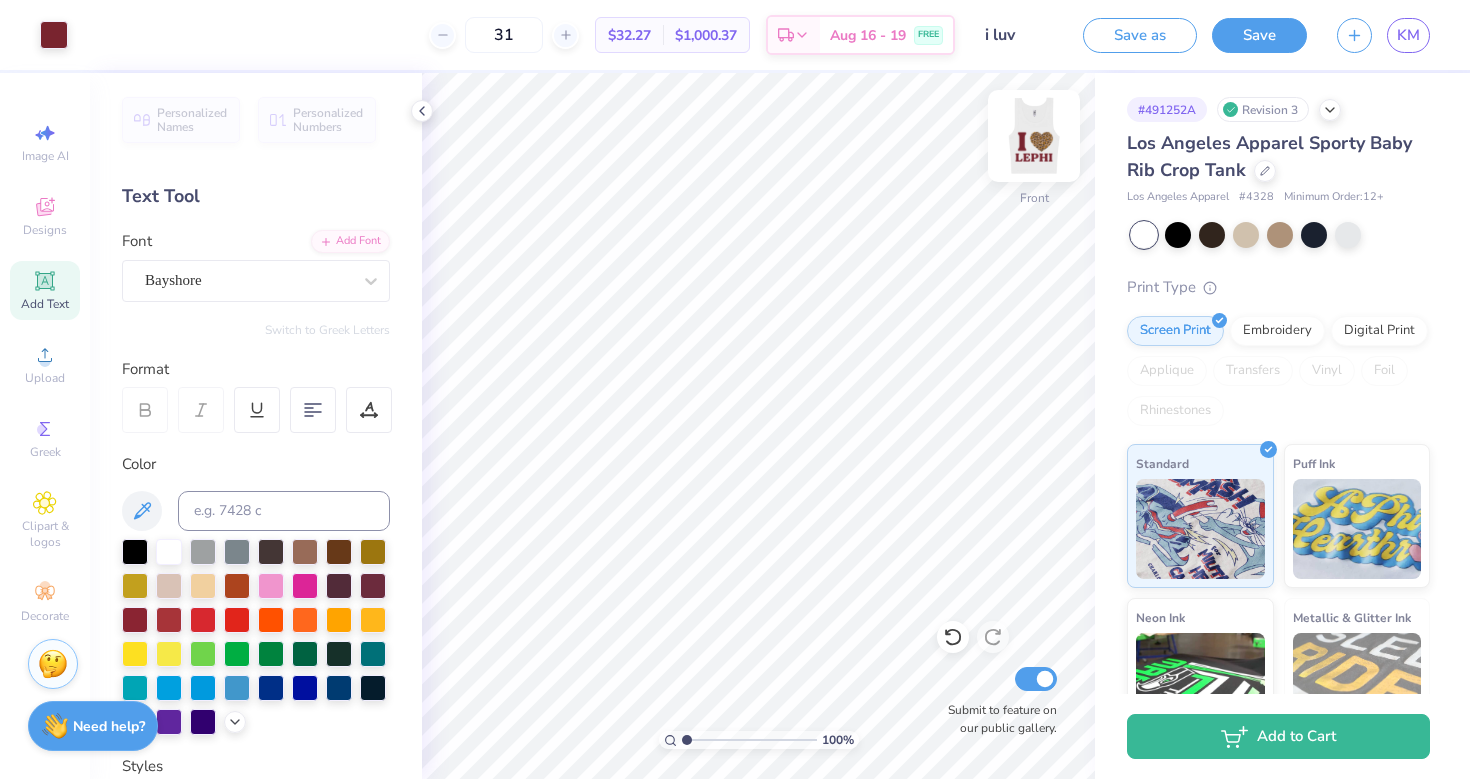click at bounding box center (1034, 136) 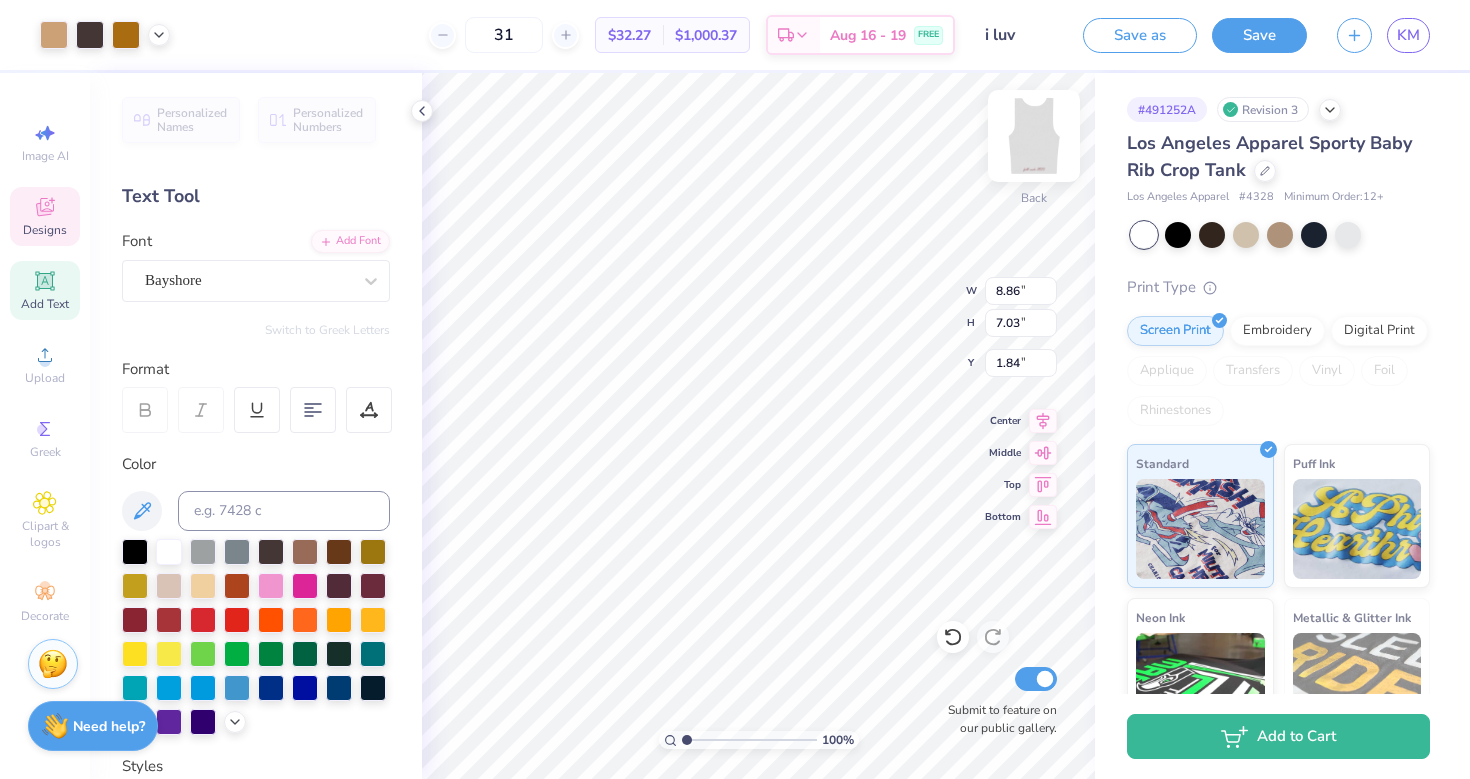 type on "2.24" 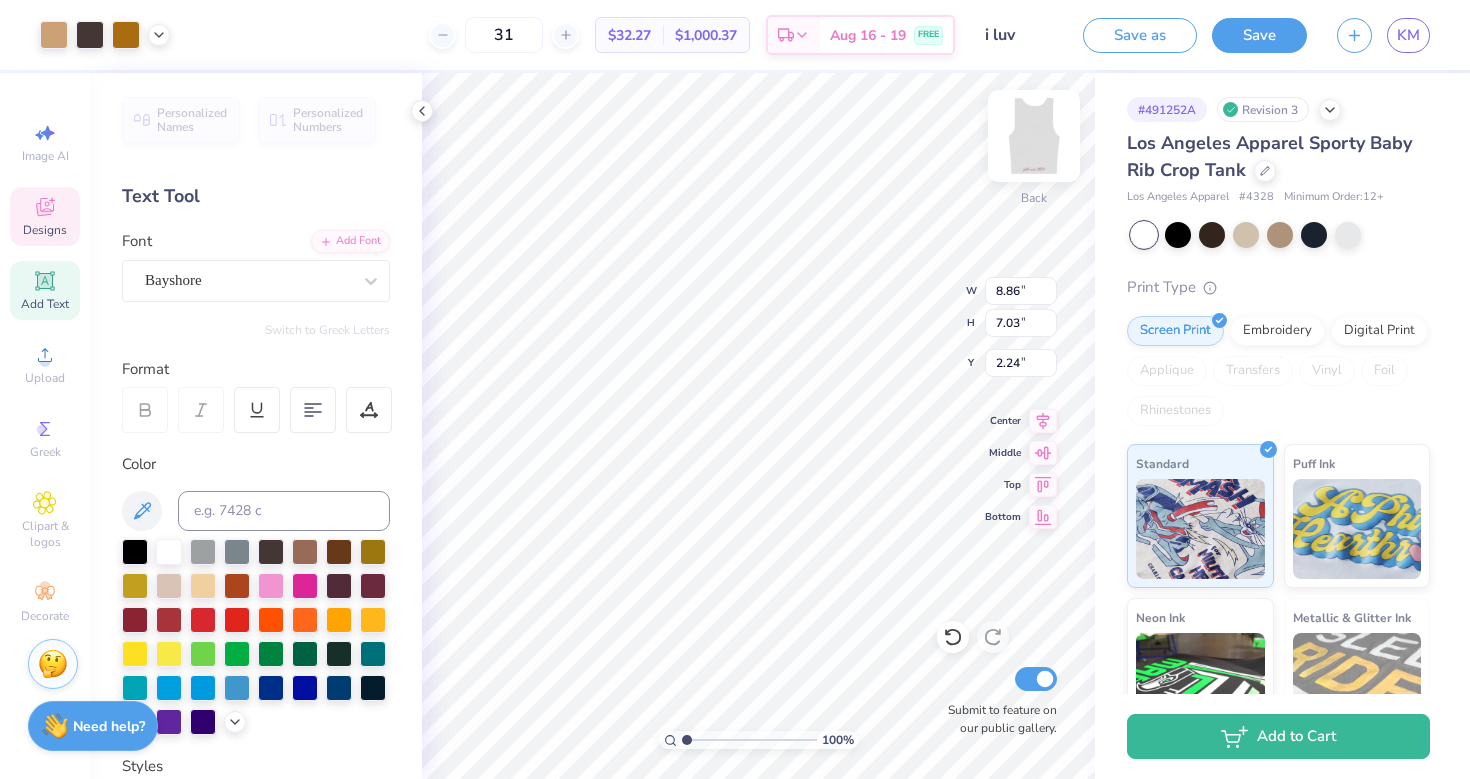 type on "2.80" 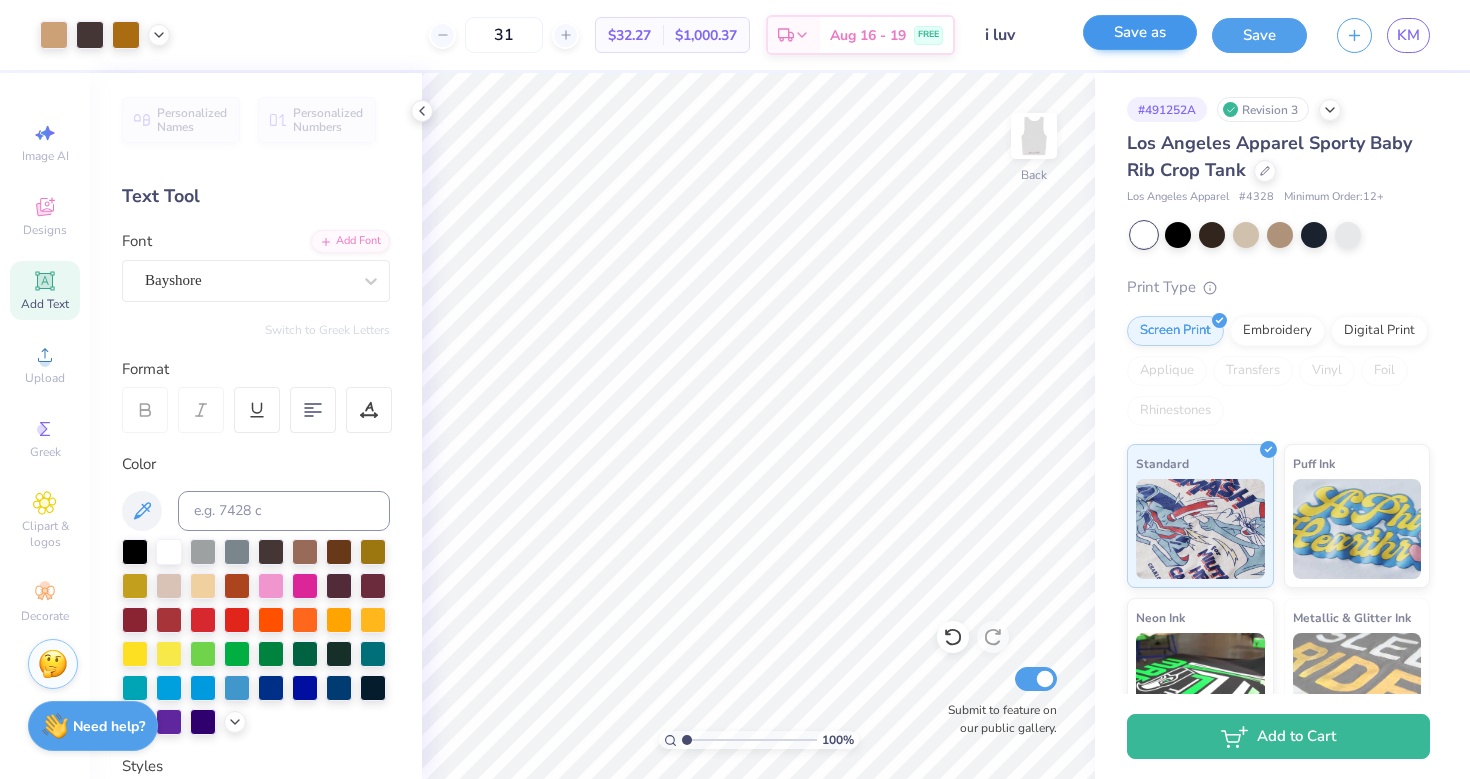 click on "Save as" at bounding box center (1140, 32) 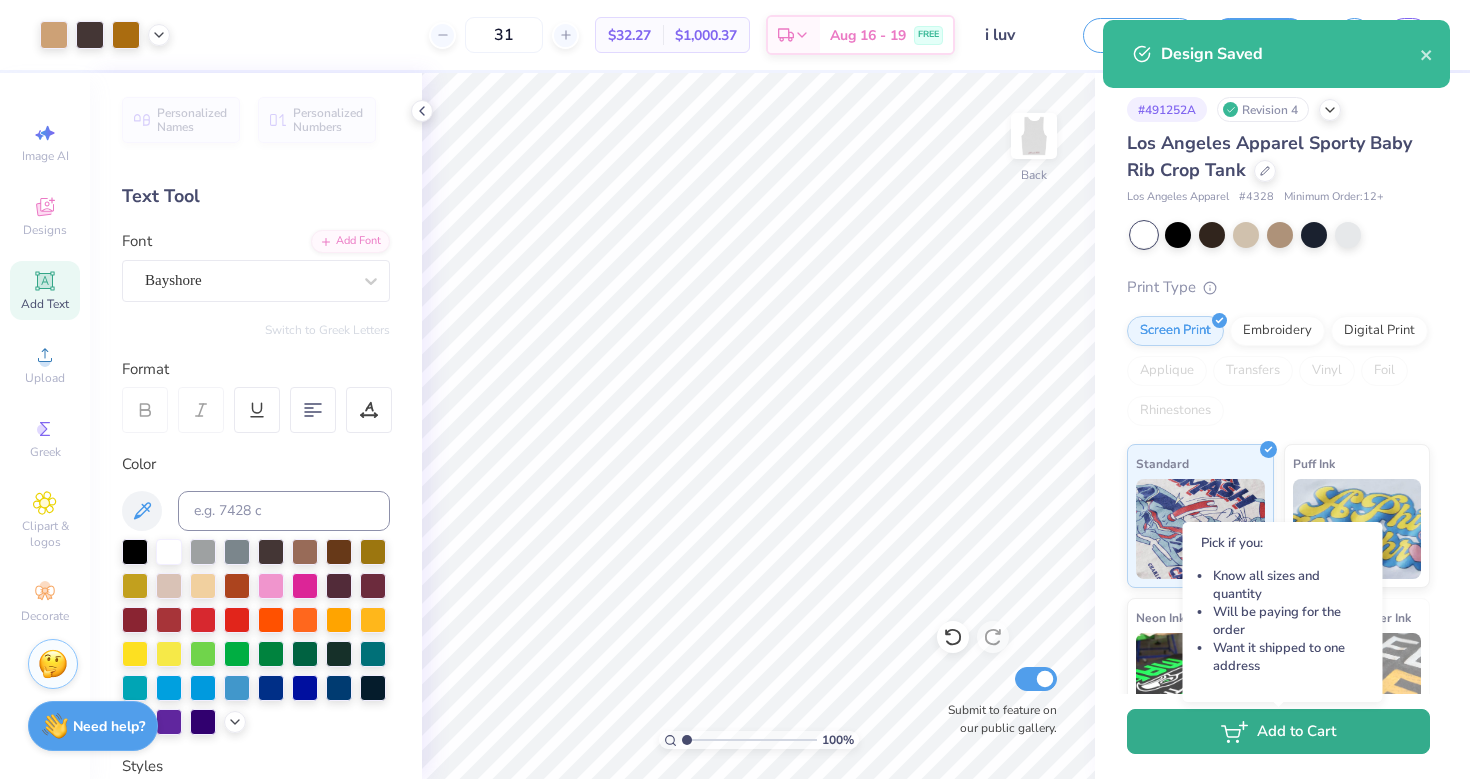 click on "Add to Cart" at bounding box center [1278, 731] 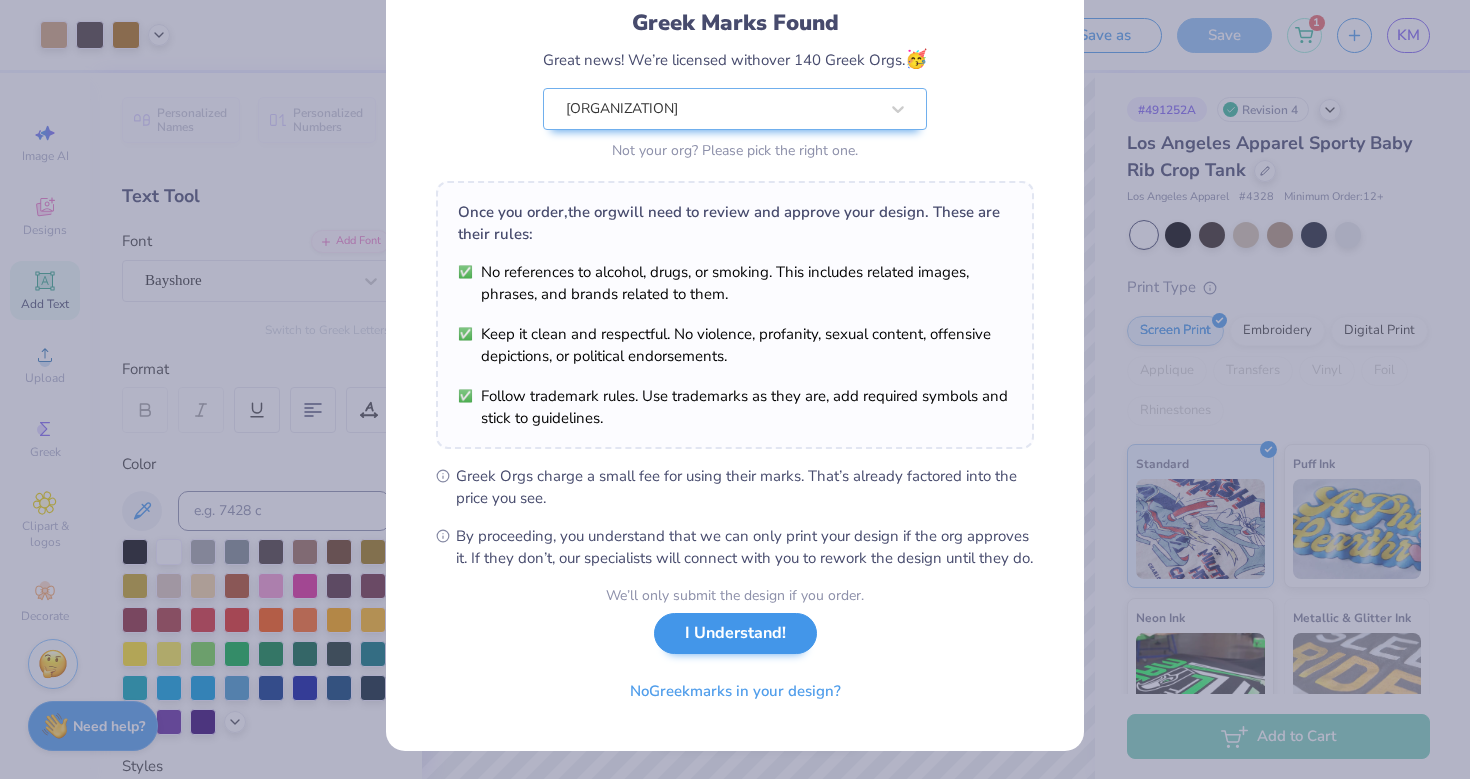 scroll, scrollTop: 157, scrollLeft: 0, axis: vertical 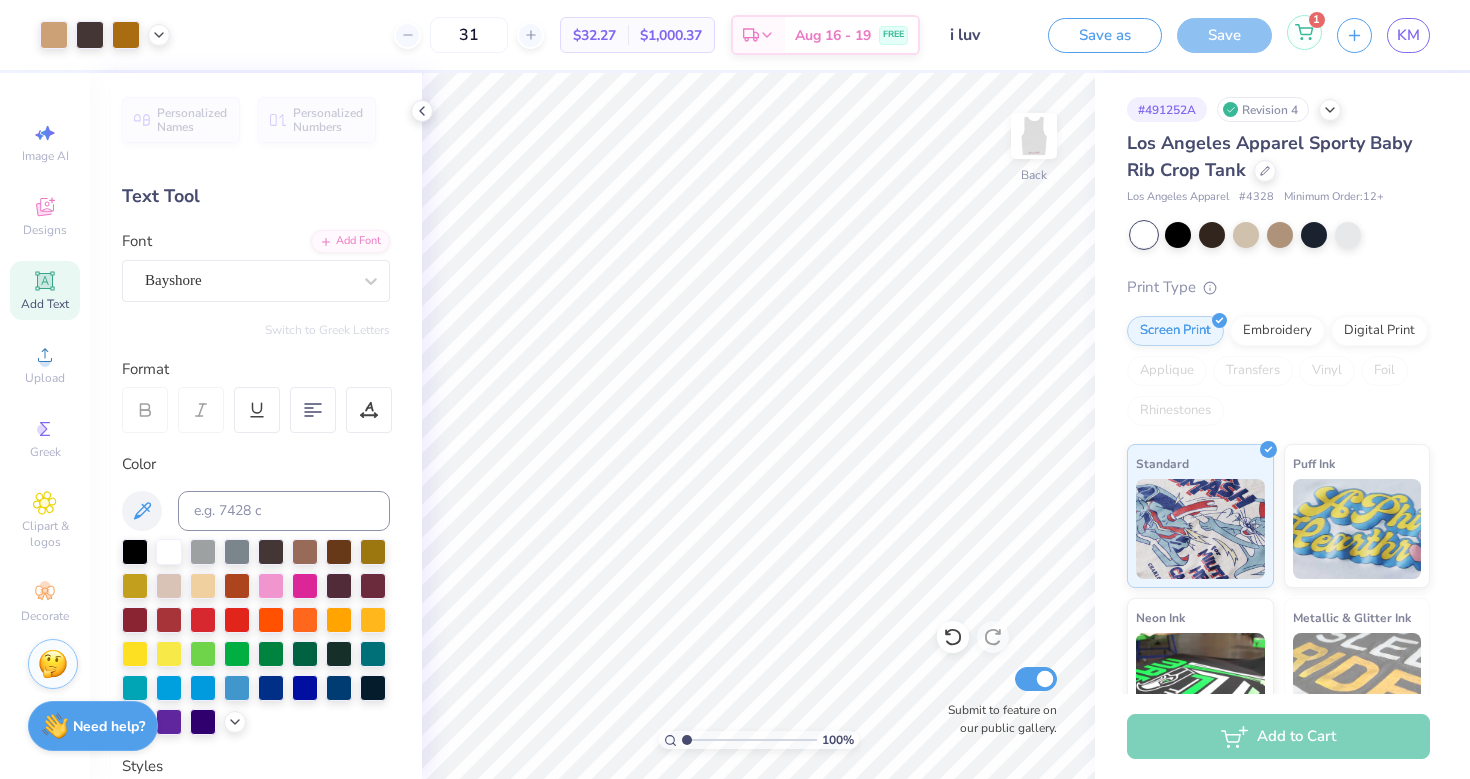 click 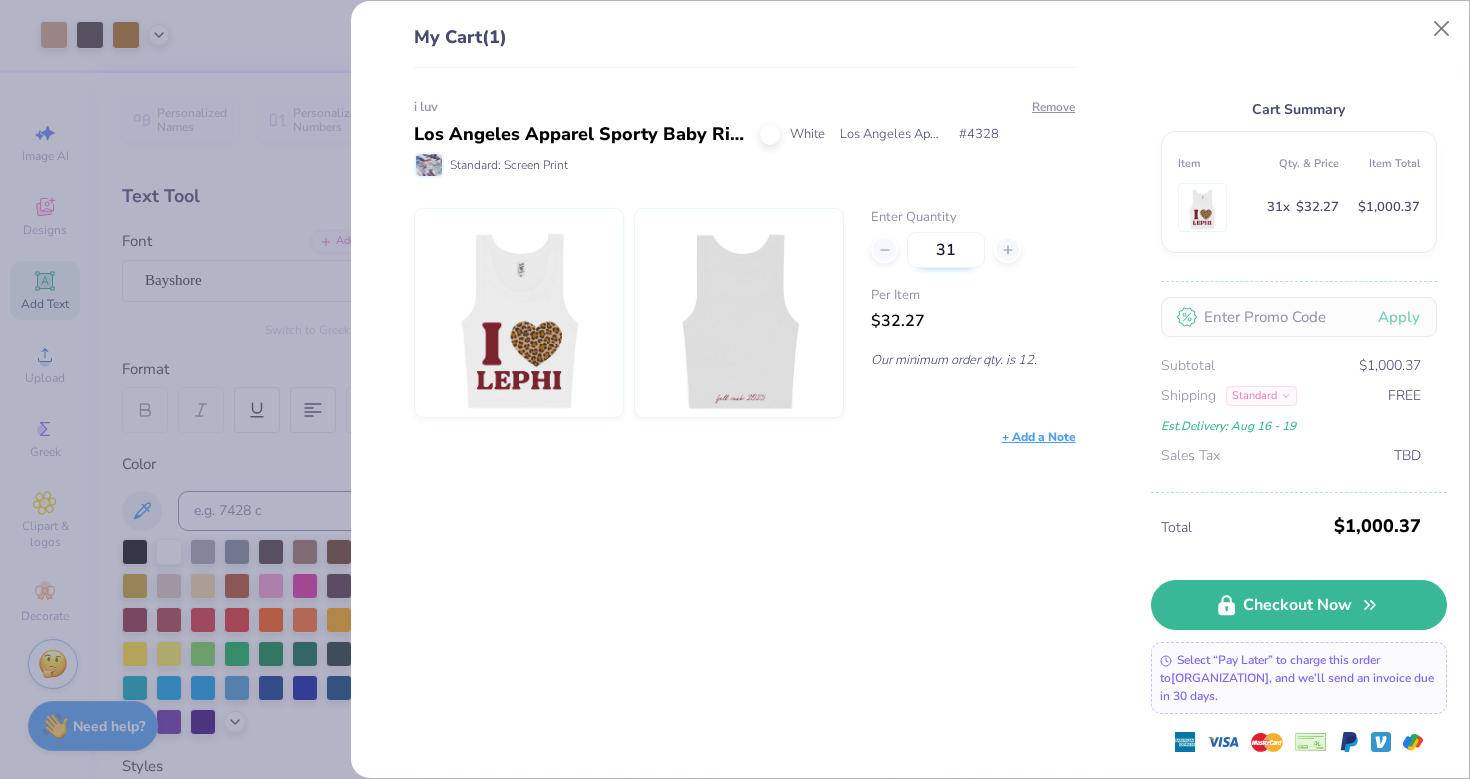click on "31" at bounding box center (946, 250) 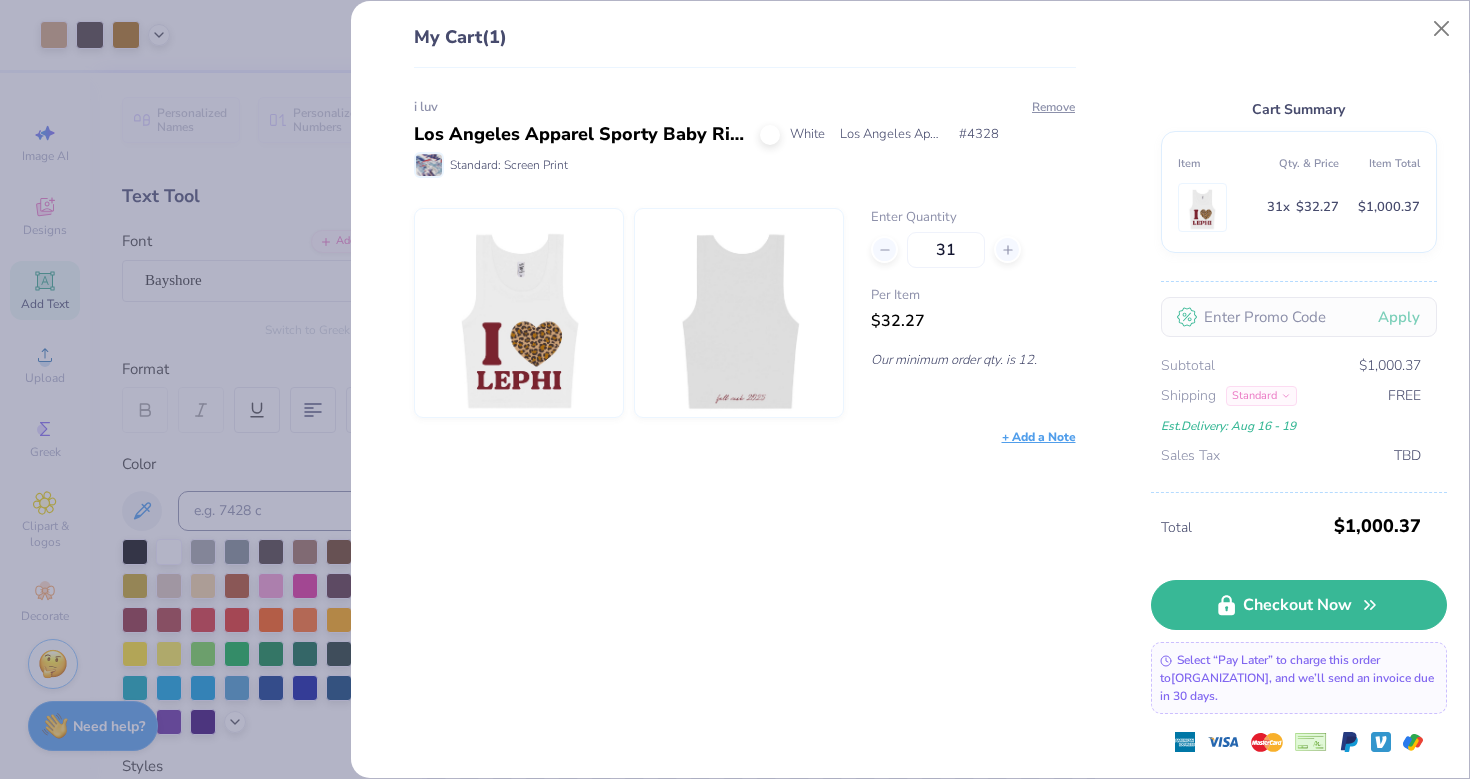 type on "3" 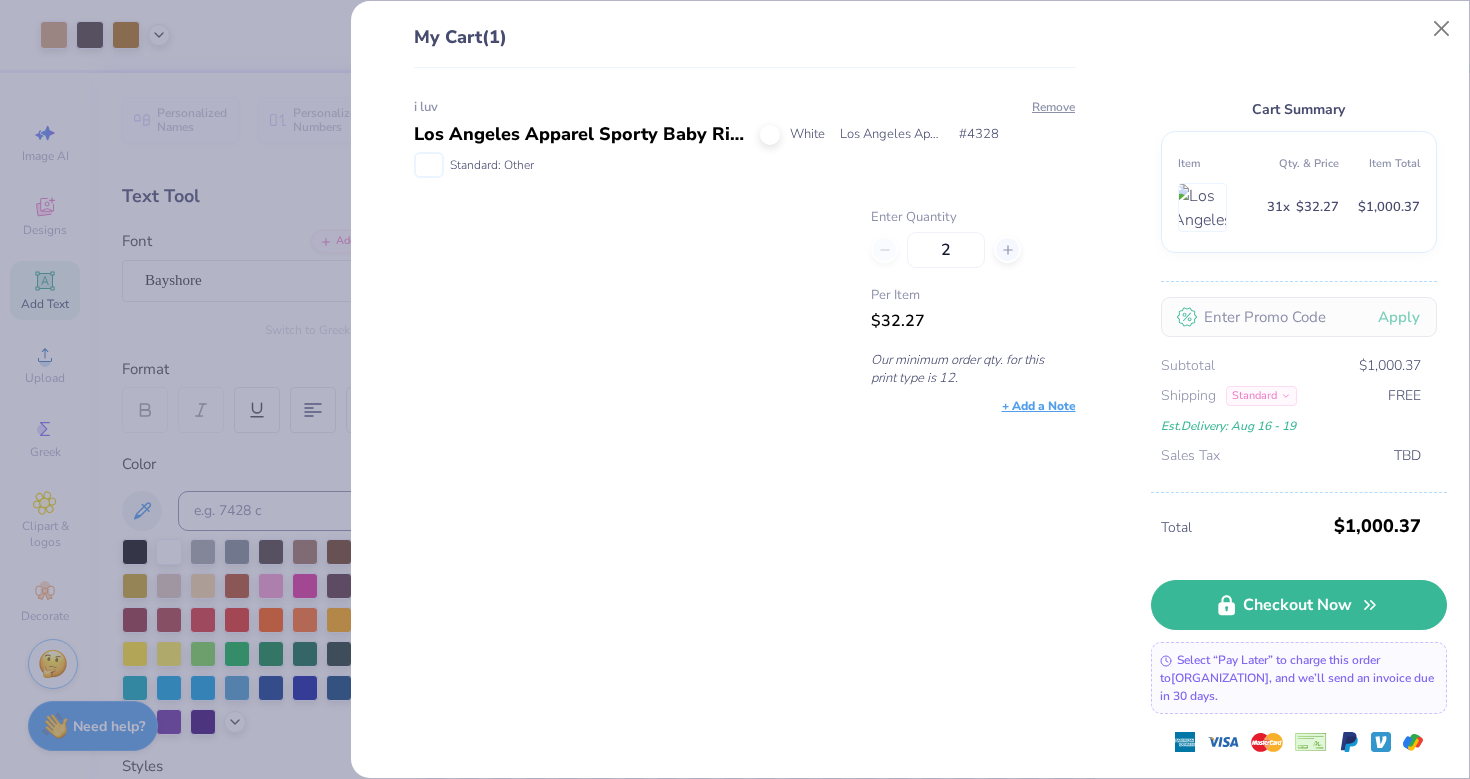 type on "22" 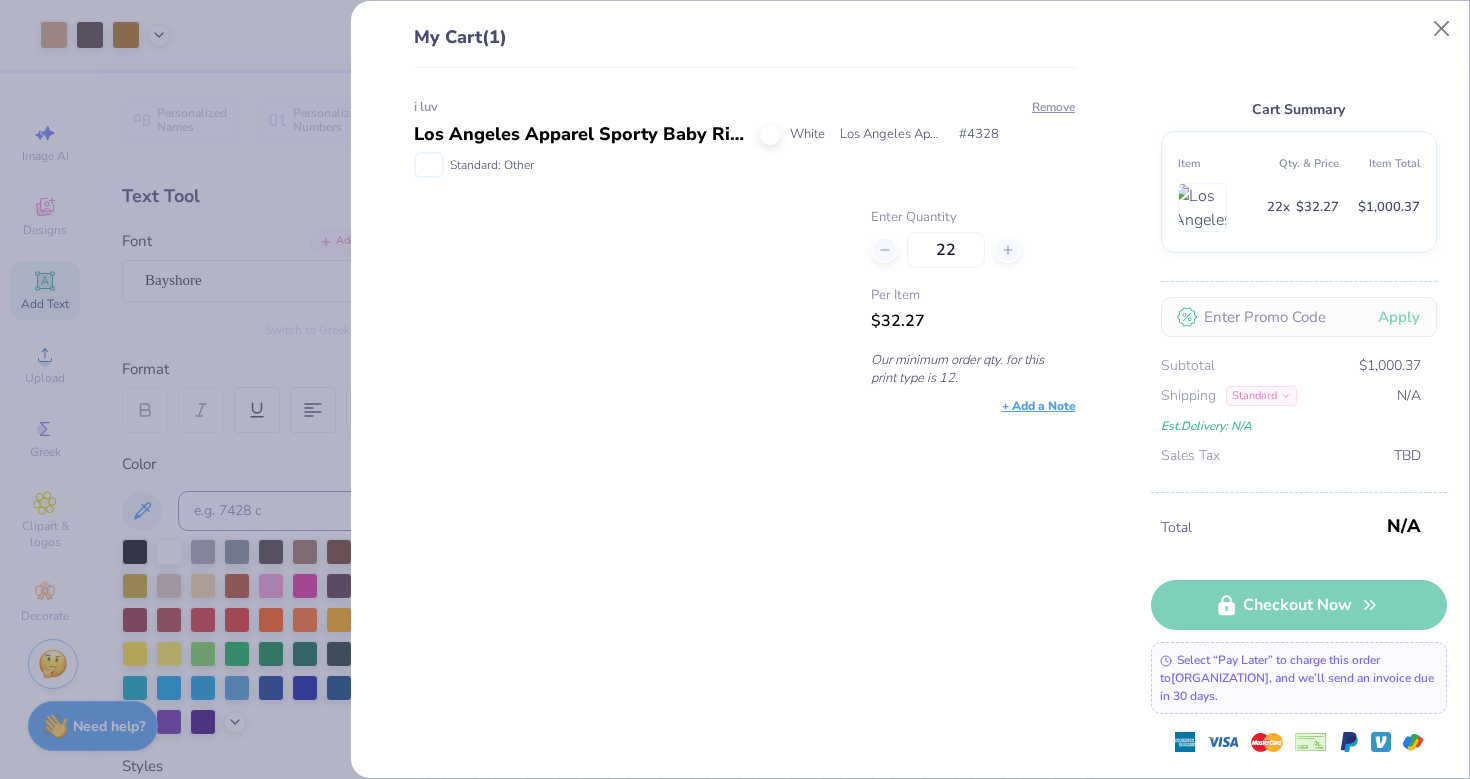 type on "22" 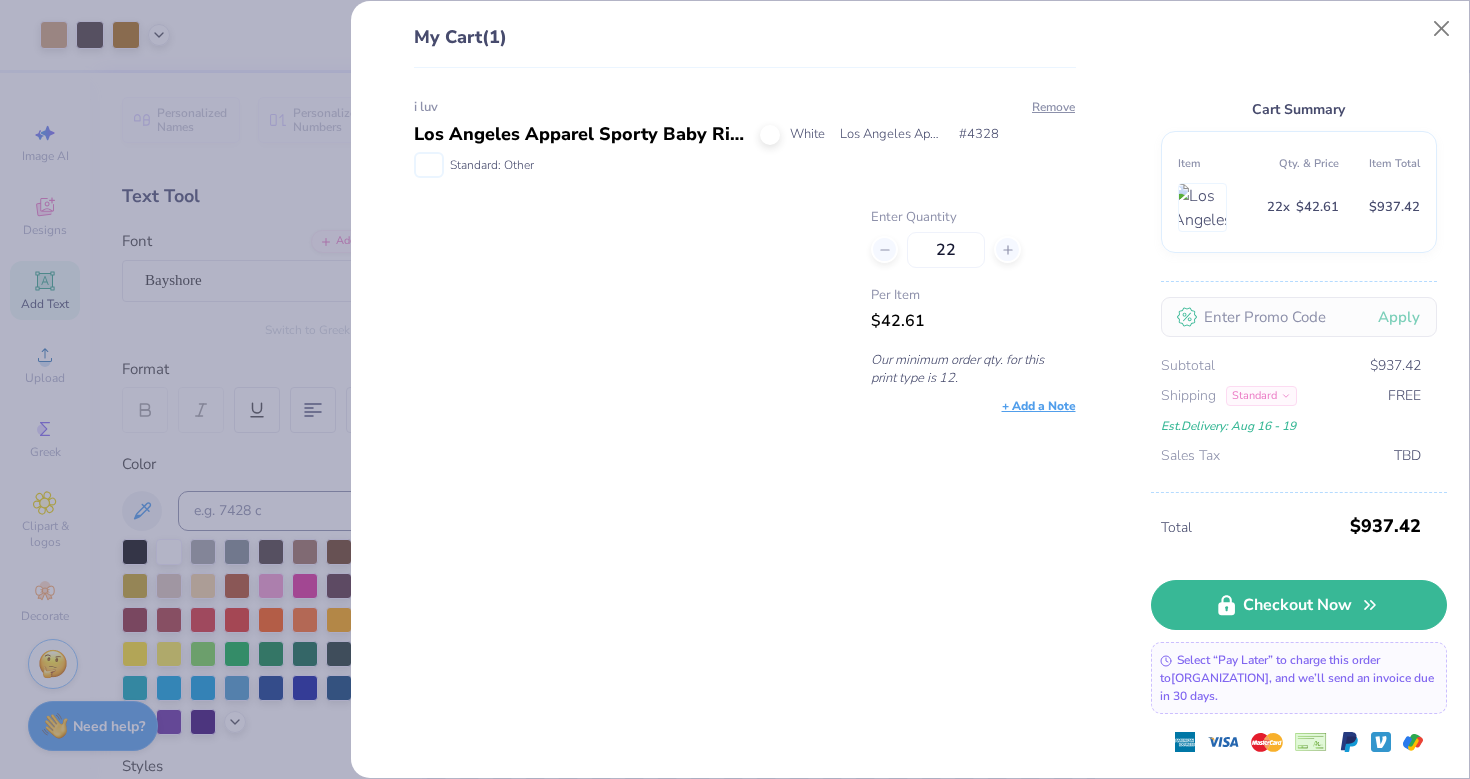 type on "2" 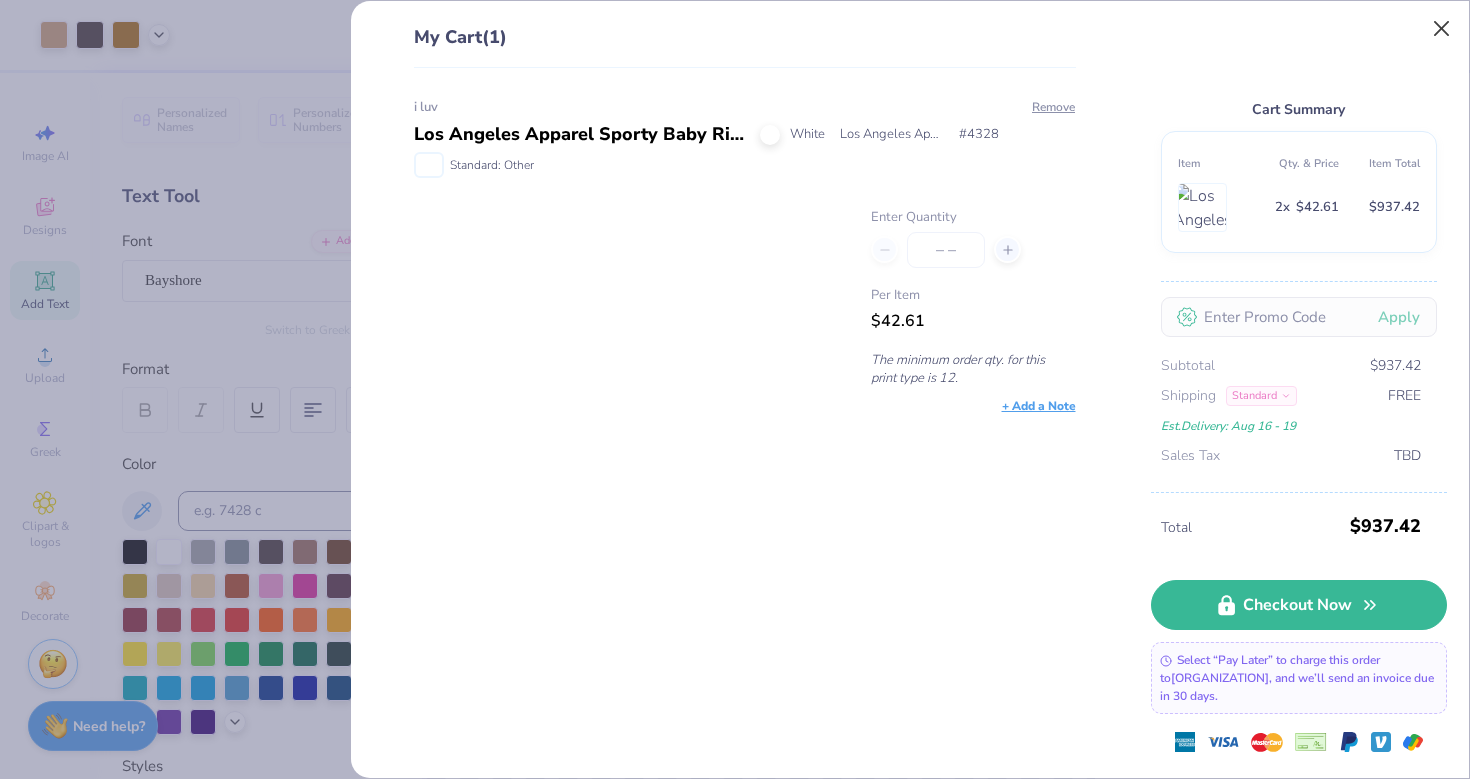 type on "12" 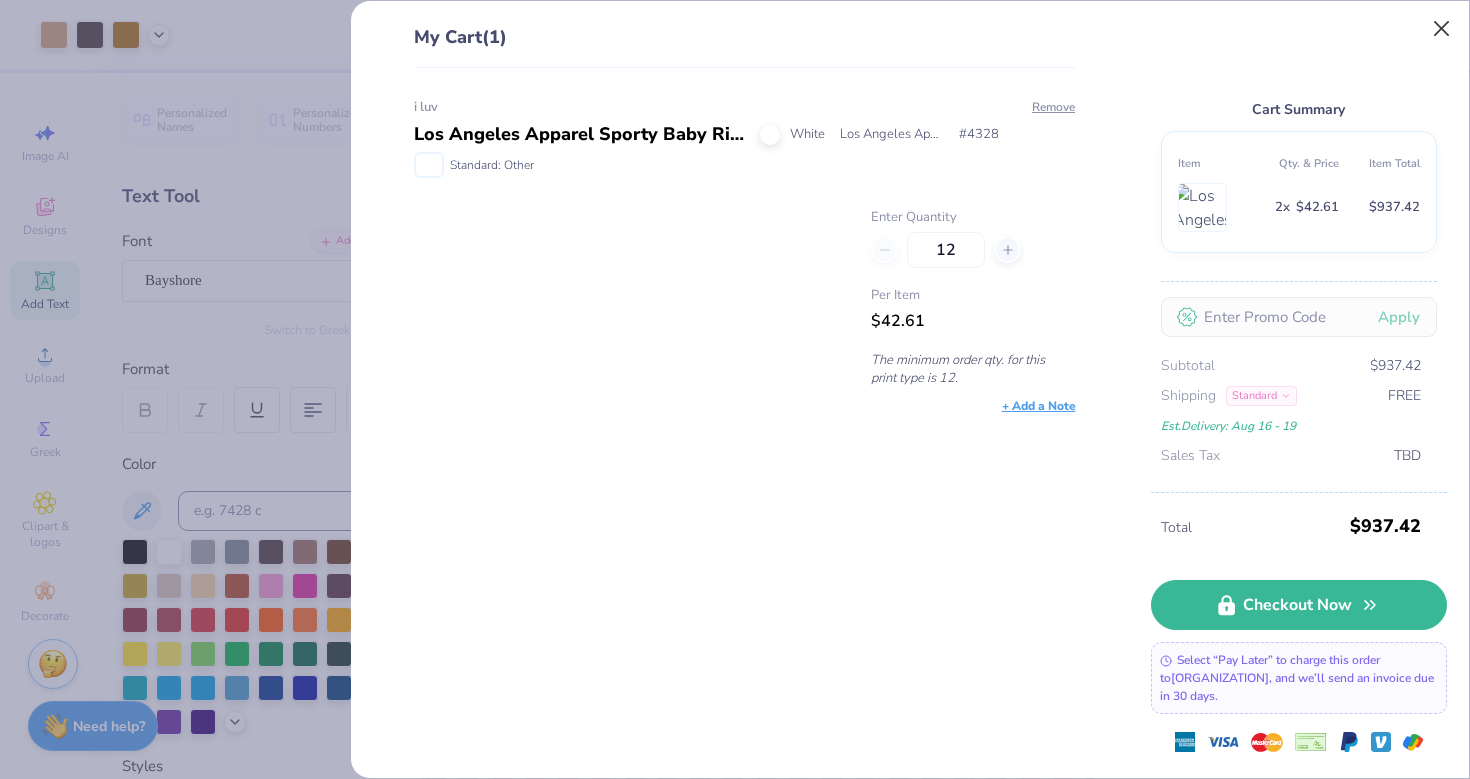 click at bounding box center (1442, 29) 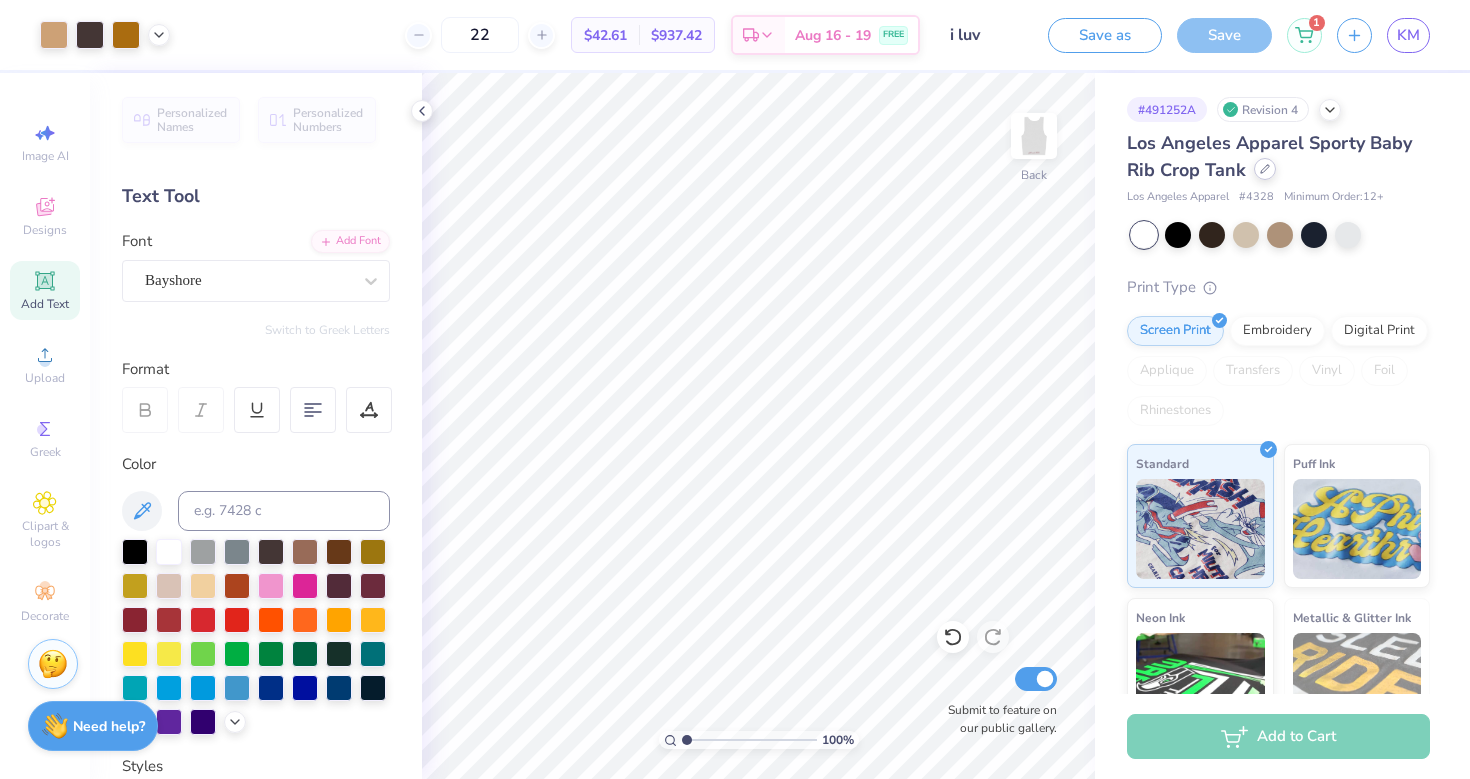 click at bounding box center (1265, 169) 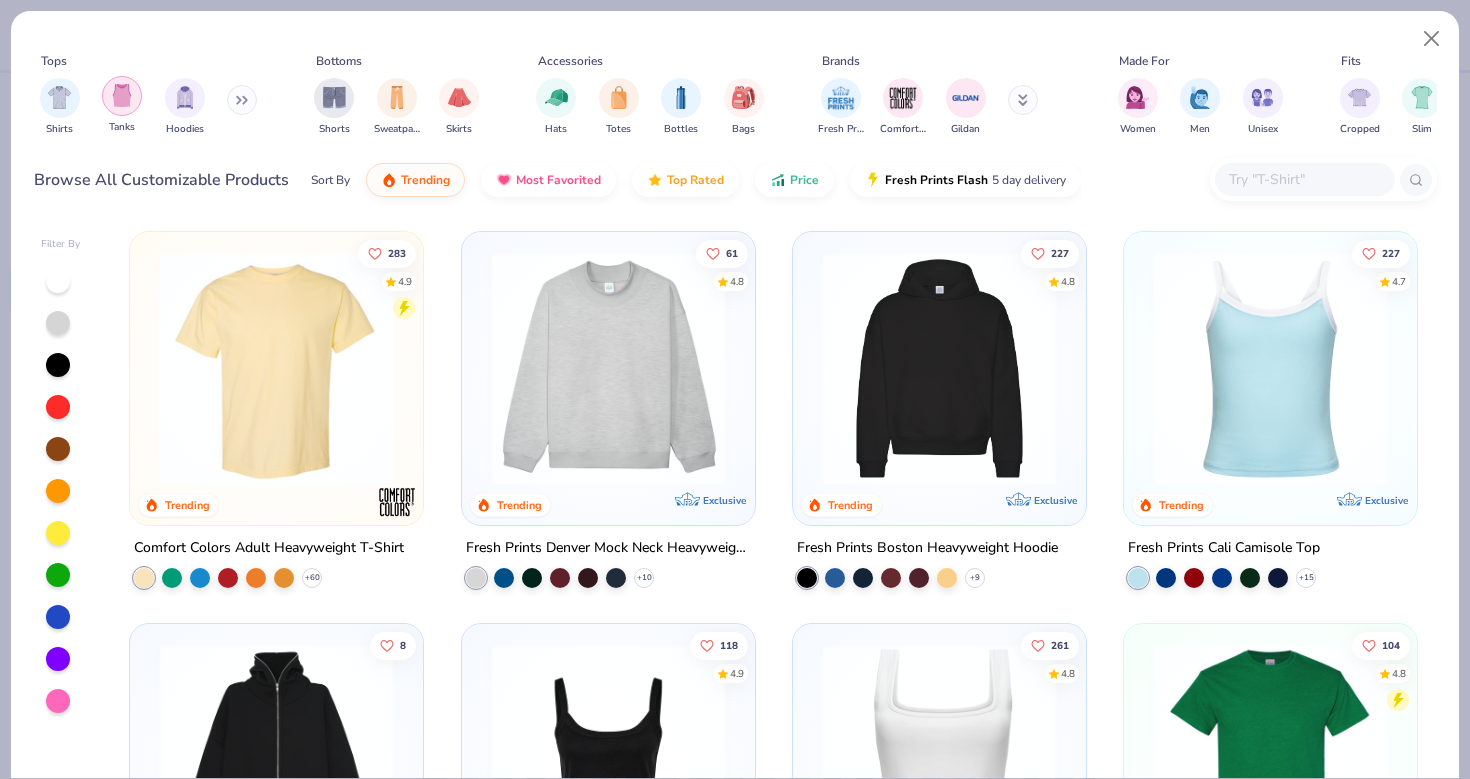 click at bounding box center [122, 96] 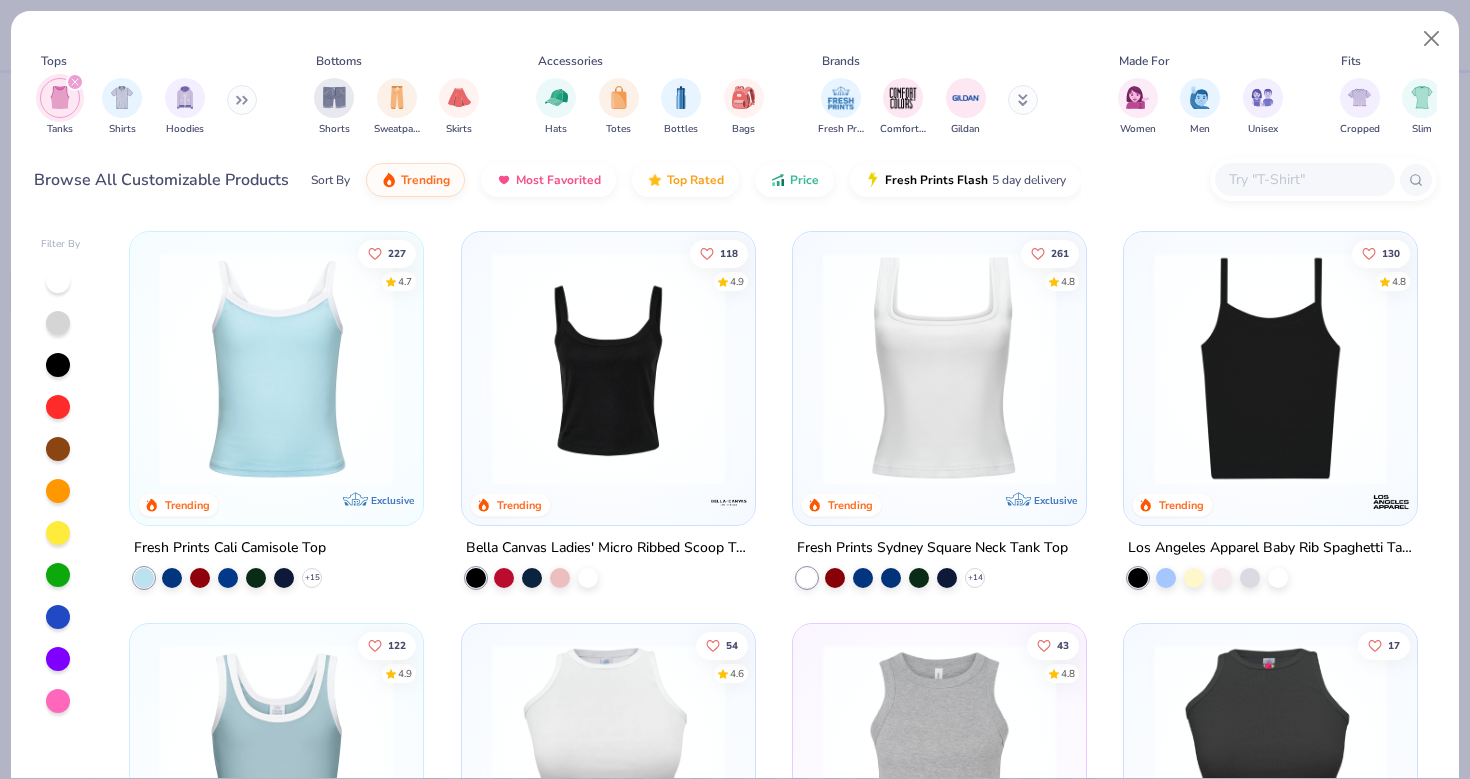 click at bounding box center (58, 281) 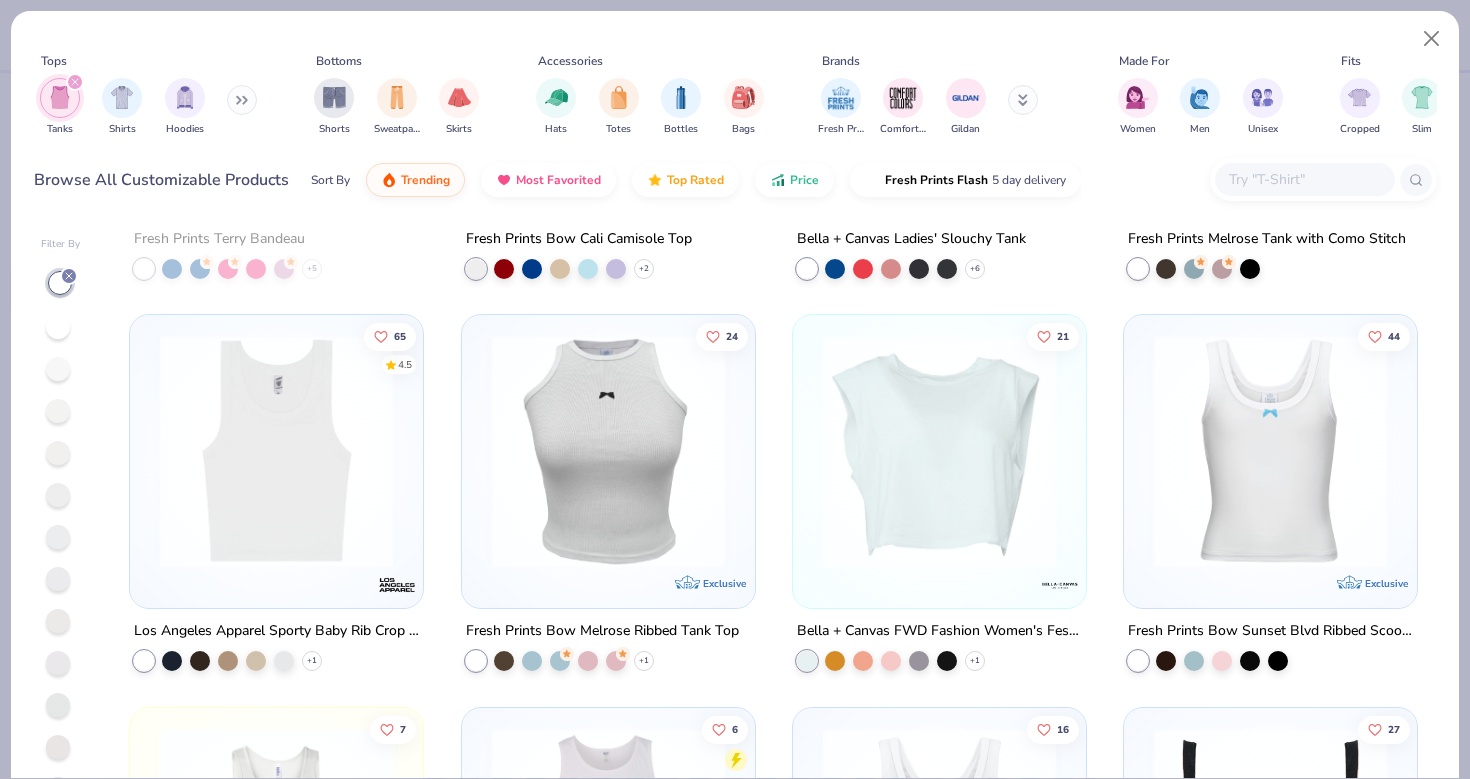 scroll, scrollTop: 1894, scrollLeft: 0, axis: vertical 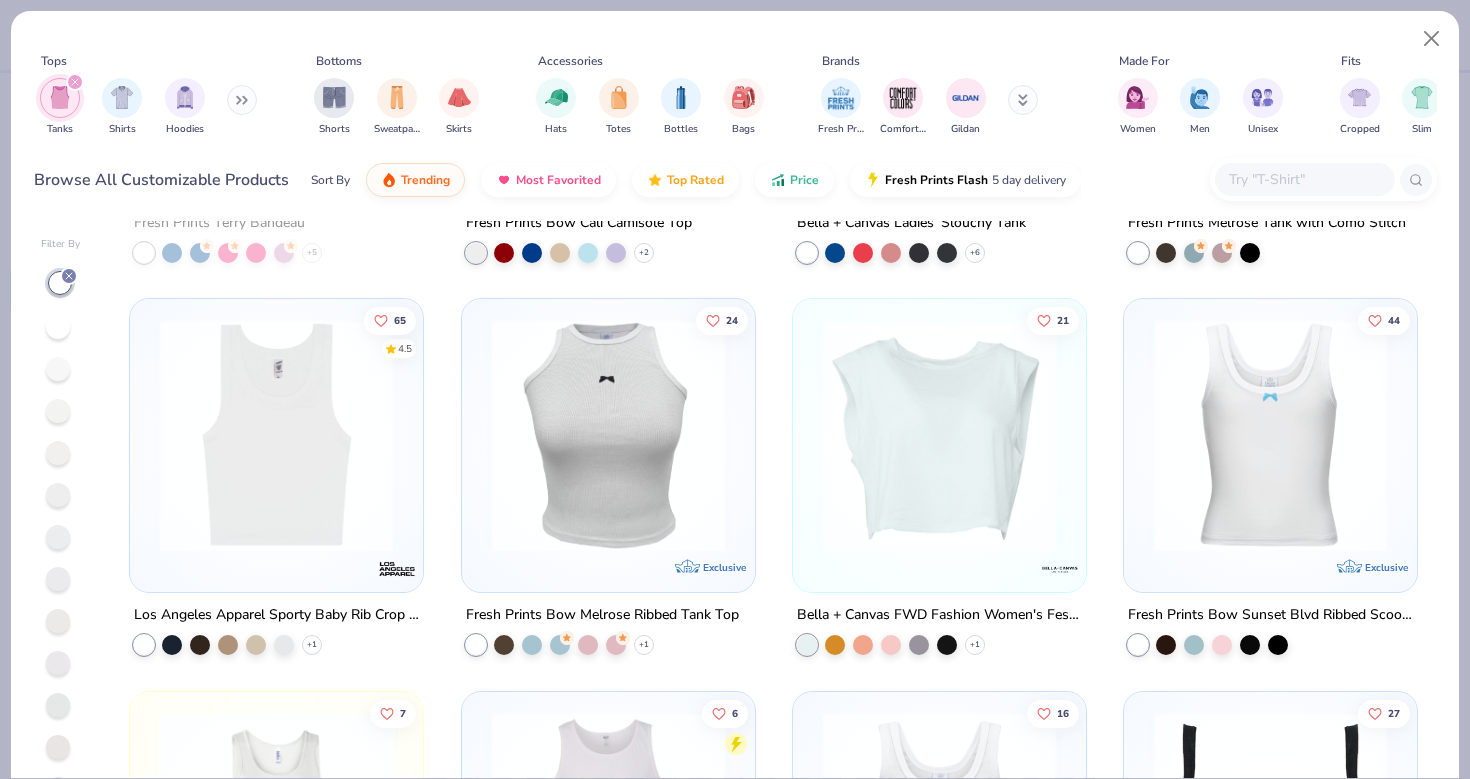 click at bounding box center [276, 435] 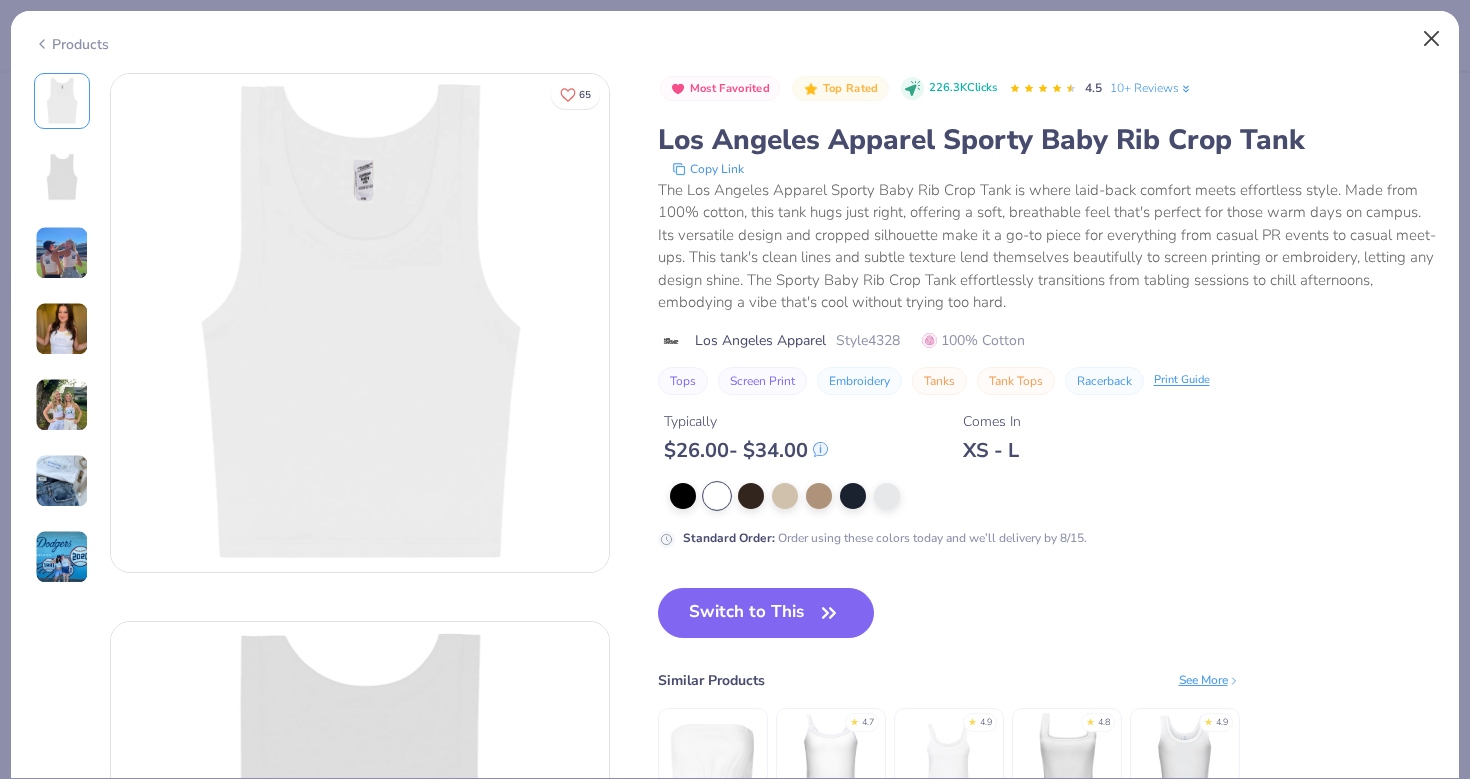 click at bounding box center (1432, 39) 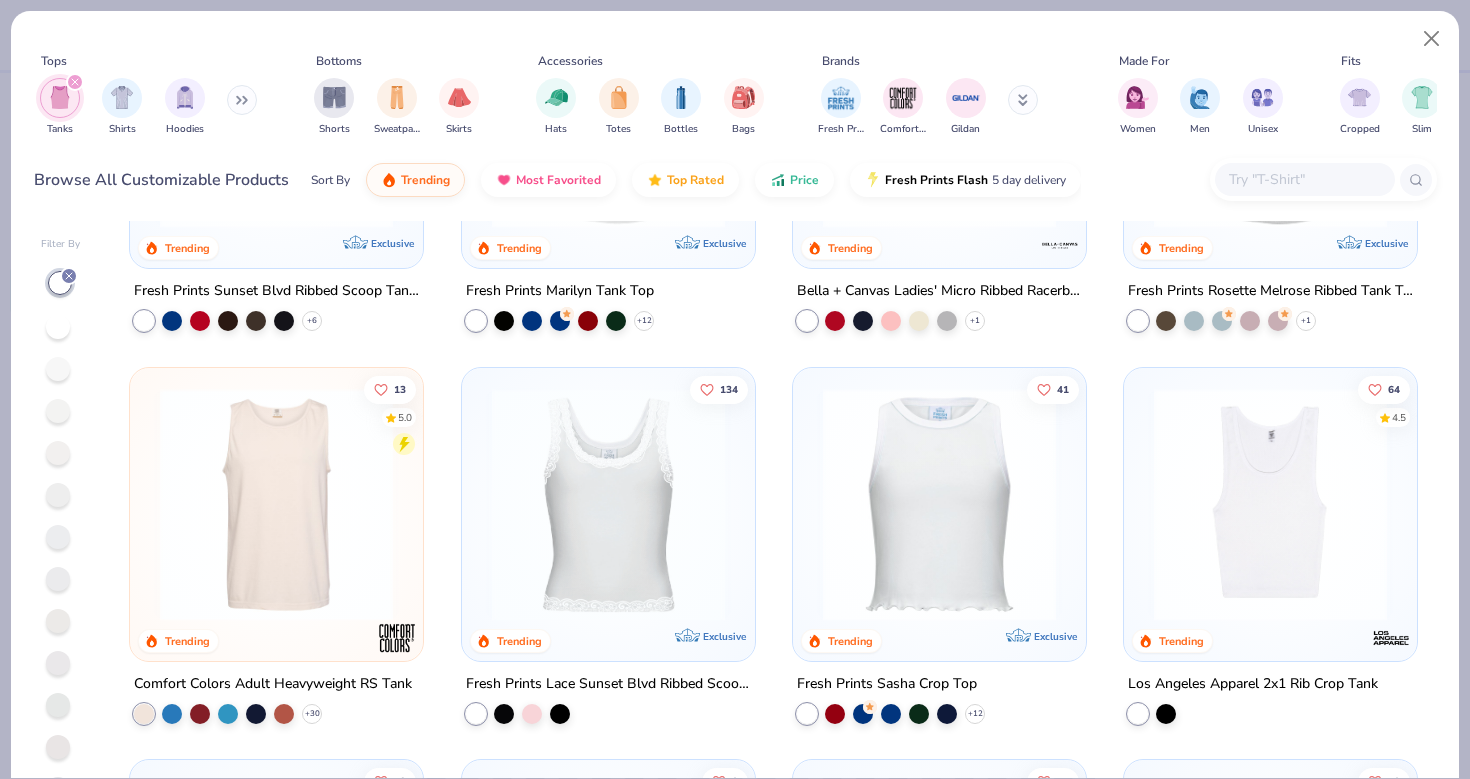 scroll, scrollTop: 645, scrollLeft: 0, axis: vertical 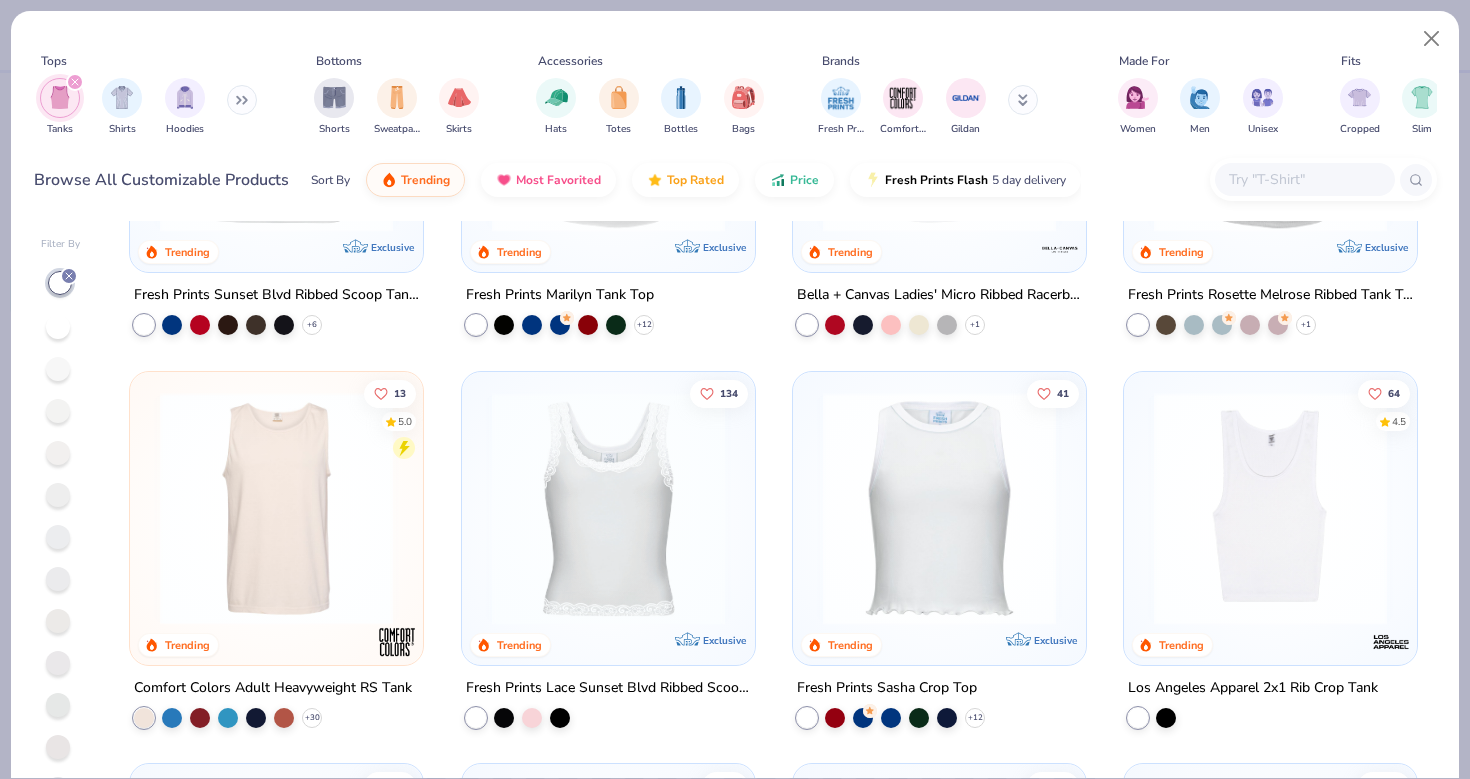 click at bounding box center (1270, 507) 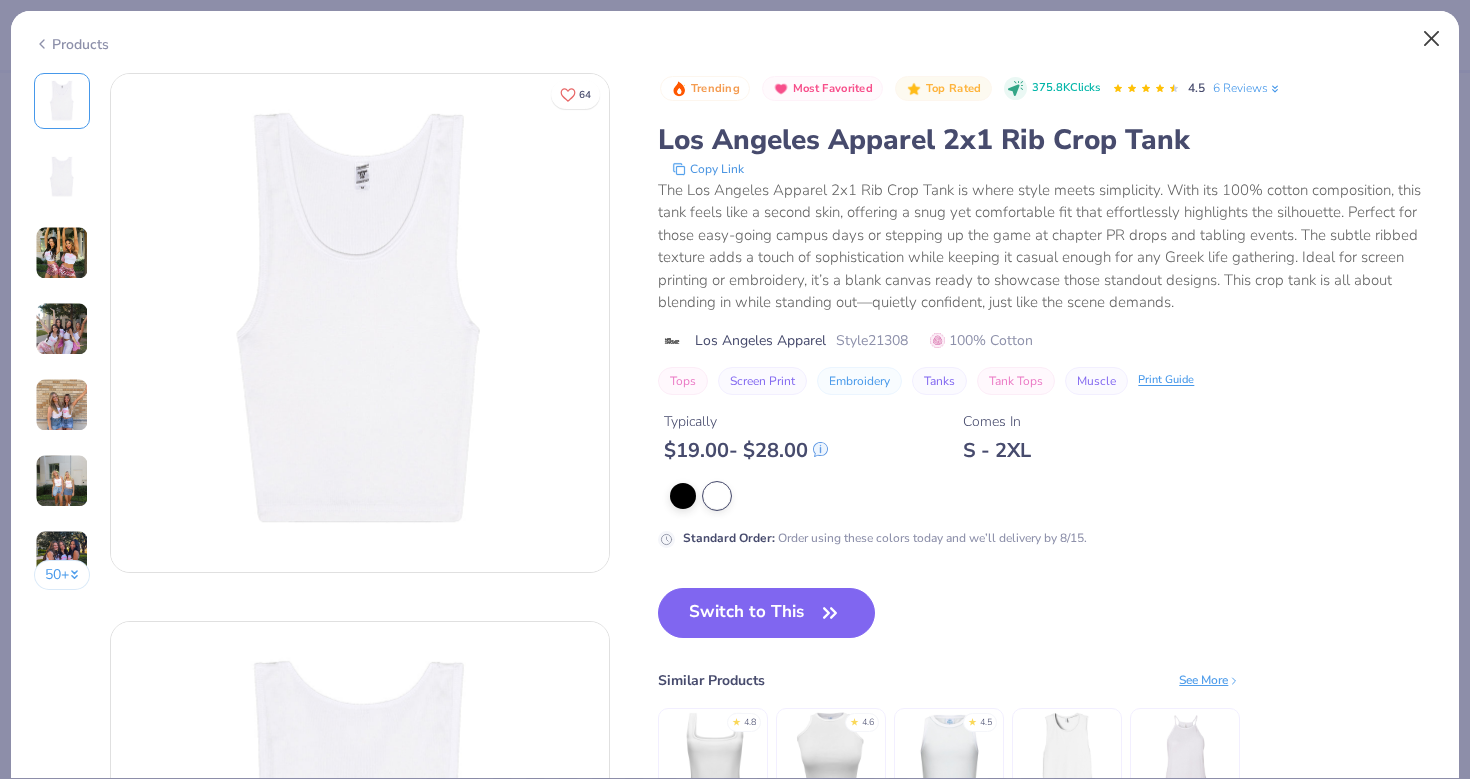 click at bounding box center [1432, 39] 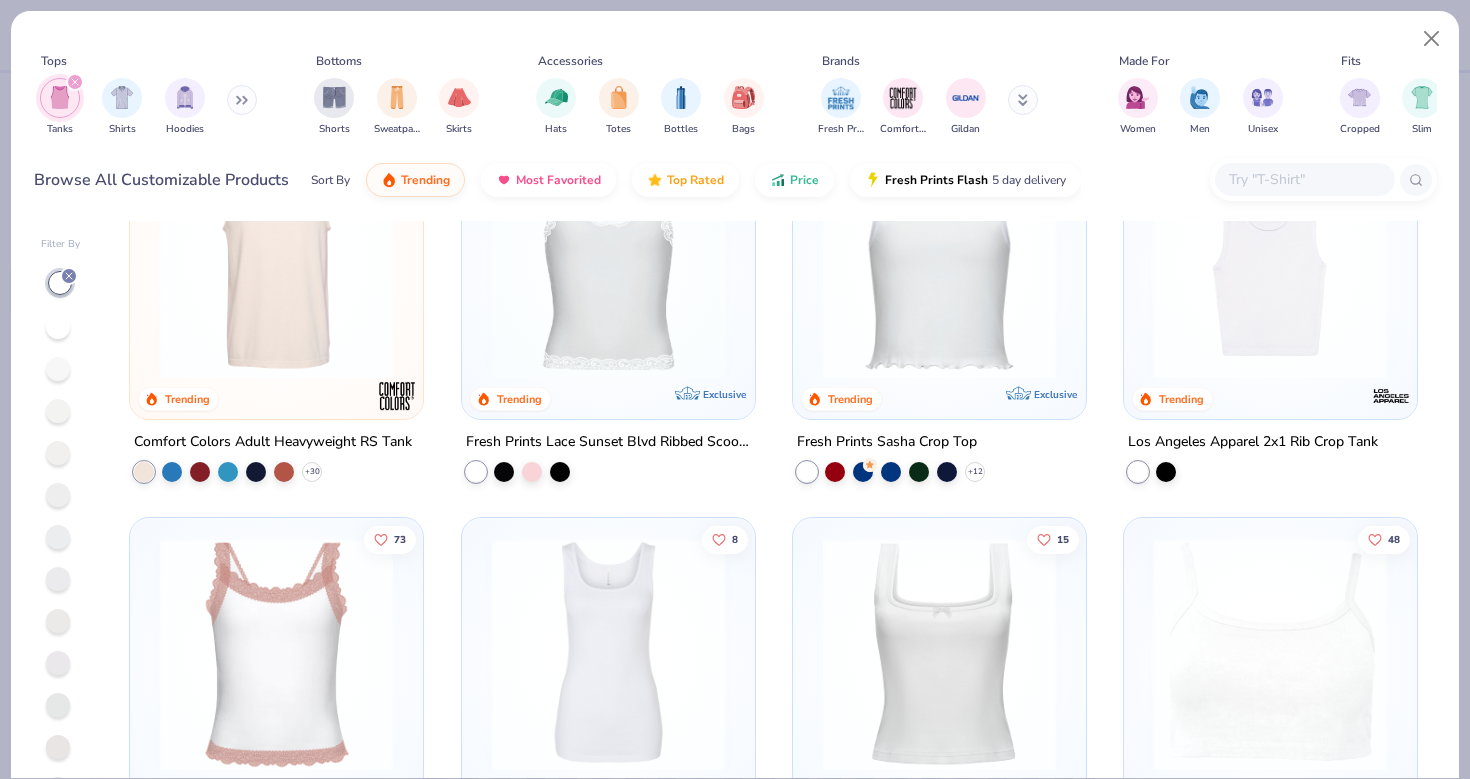 scroll, scrollTop: 897, scrollLeft: 0, axis: vertical 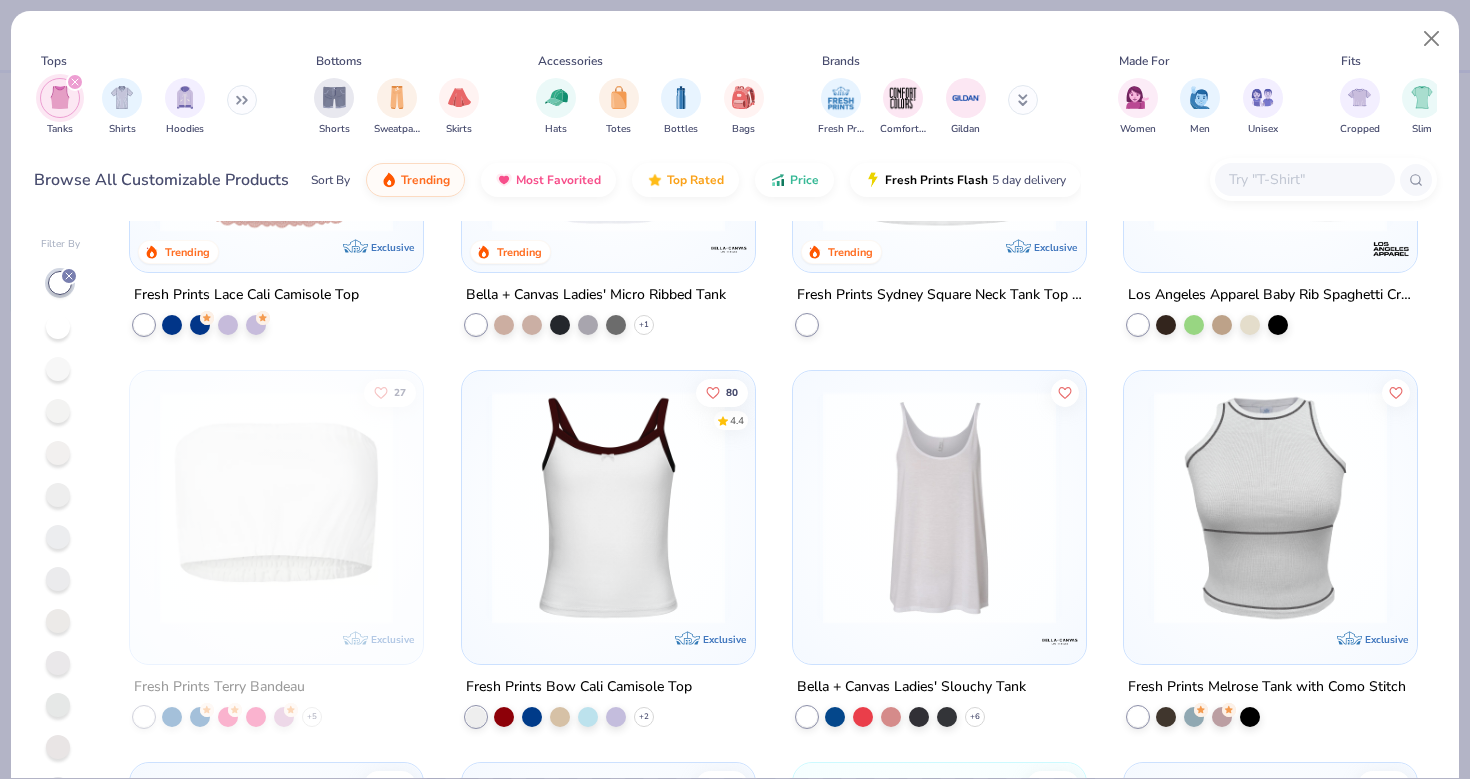 click at bounding box center [939, 507] 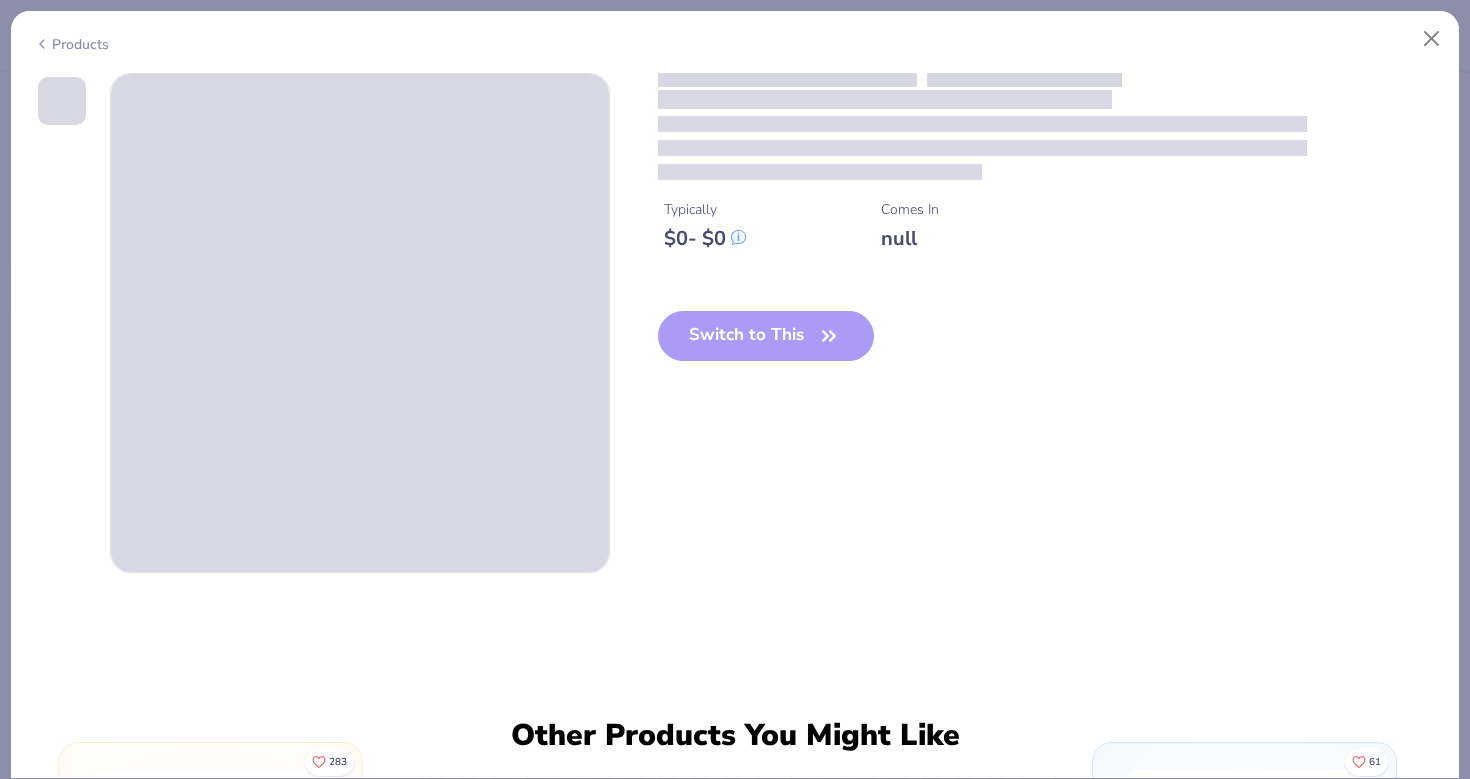 scroll, scrollTop: 1645, scrollLeft: 0, axis: vertical 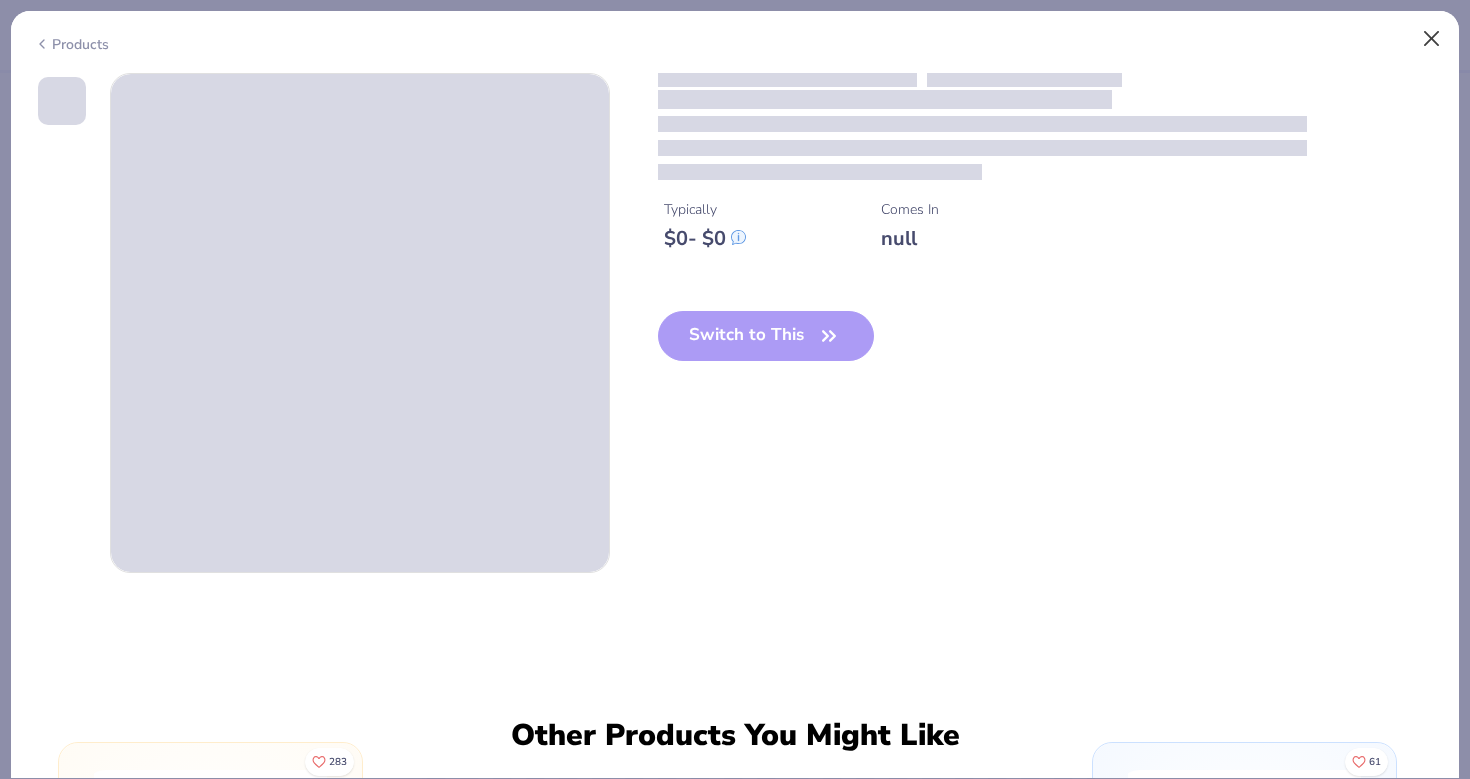 click at bounding box center (1432, 39) 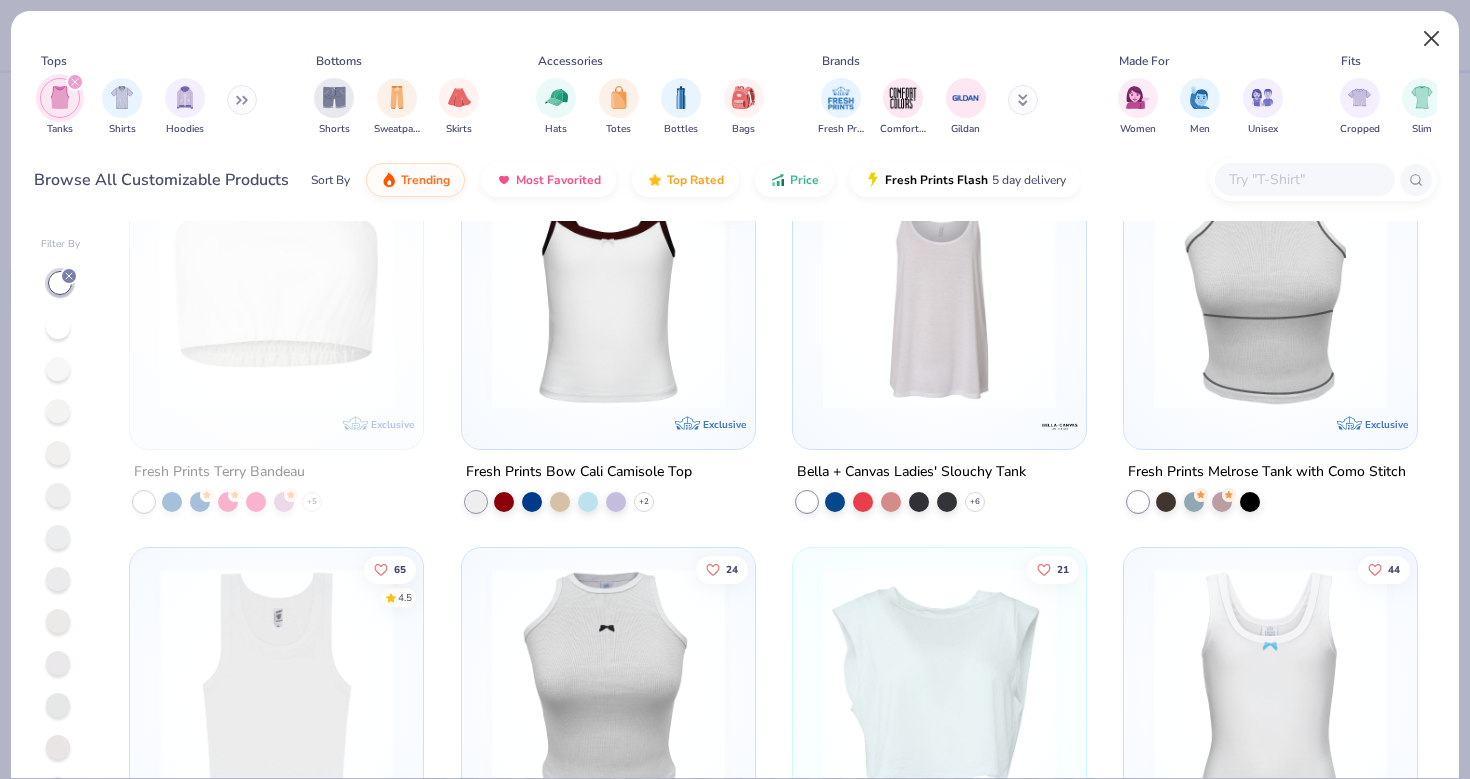 click at bounding box center [1432, 39] 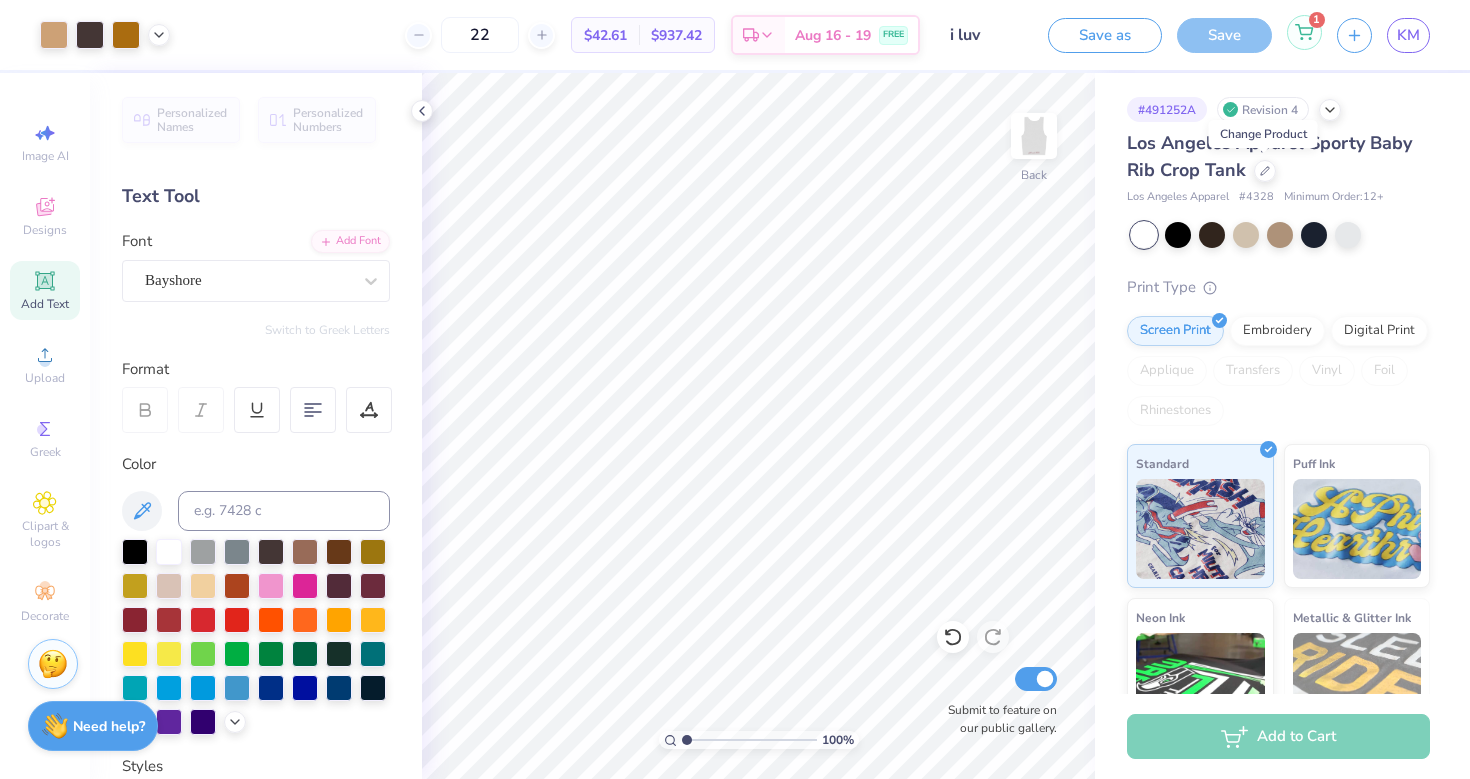 click on "1" at bounding box center [1304, 32] 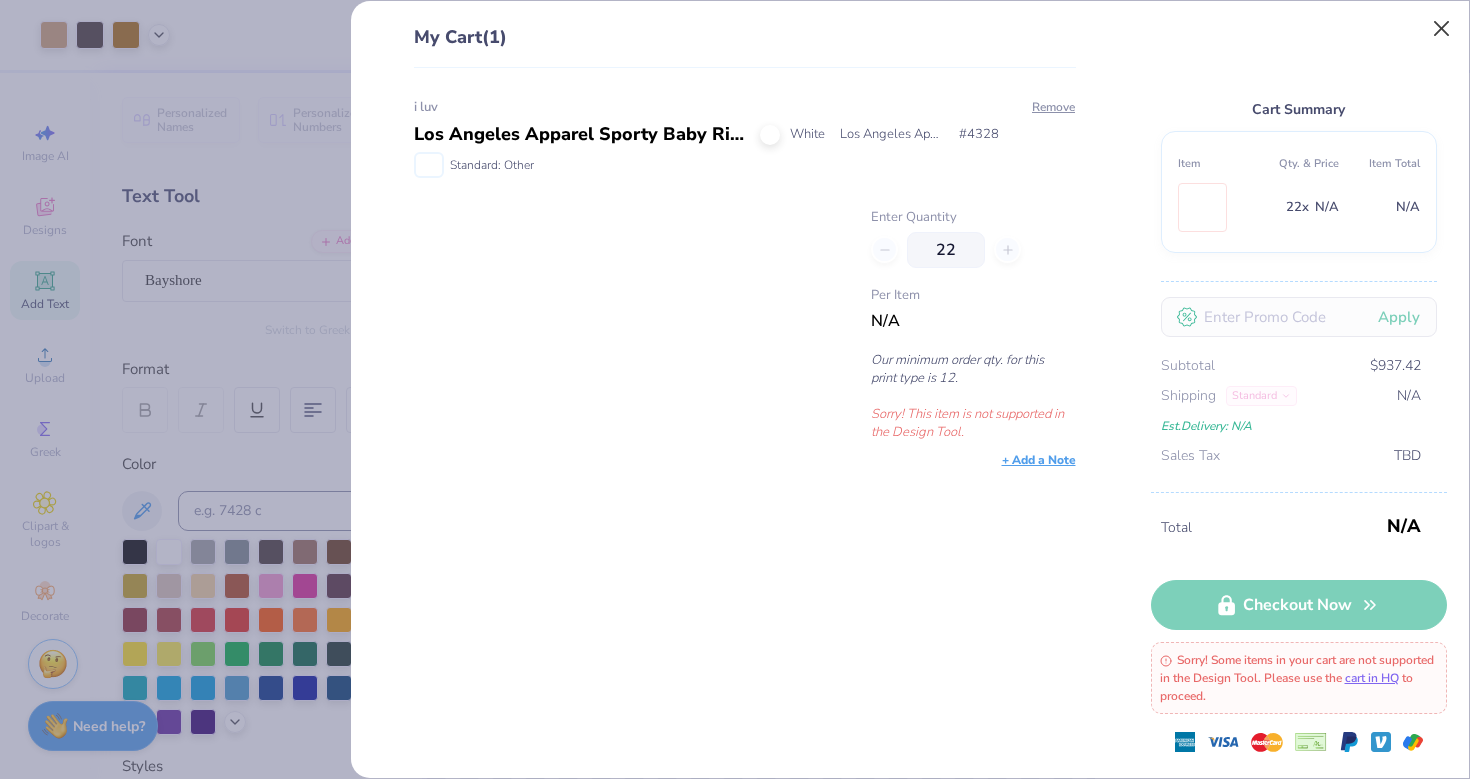 click at bounding box center (1442, 29) 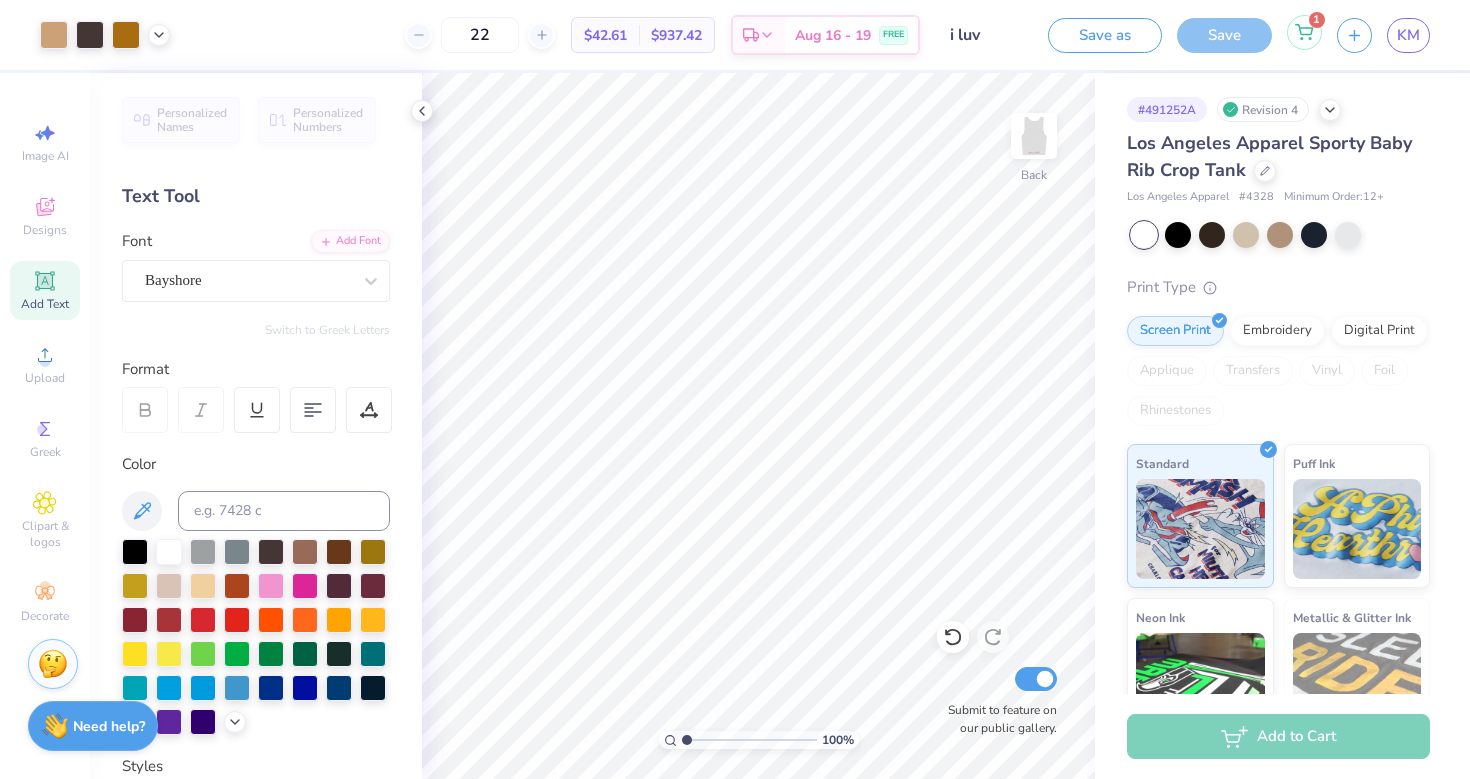 click 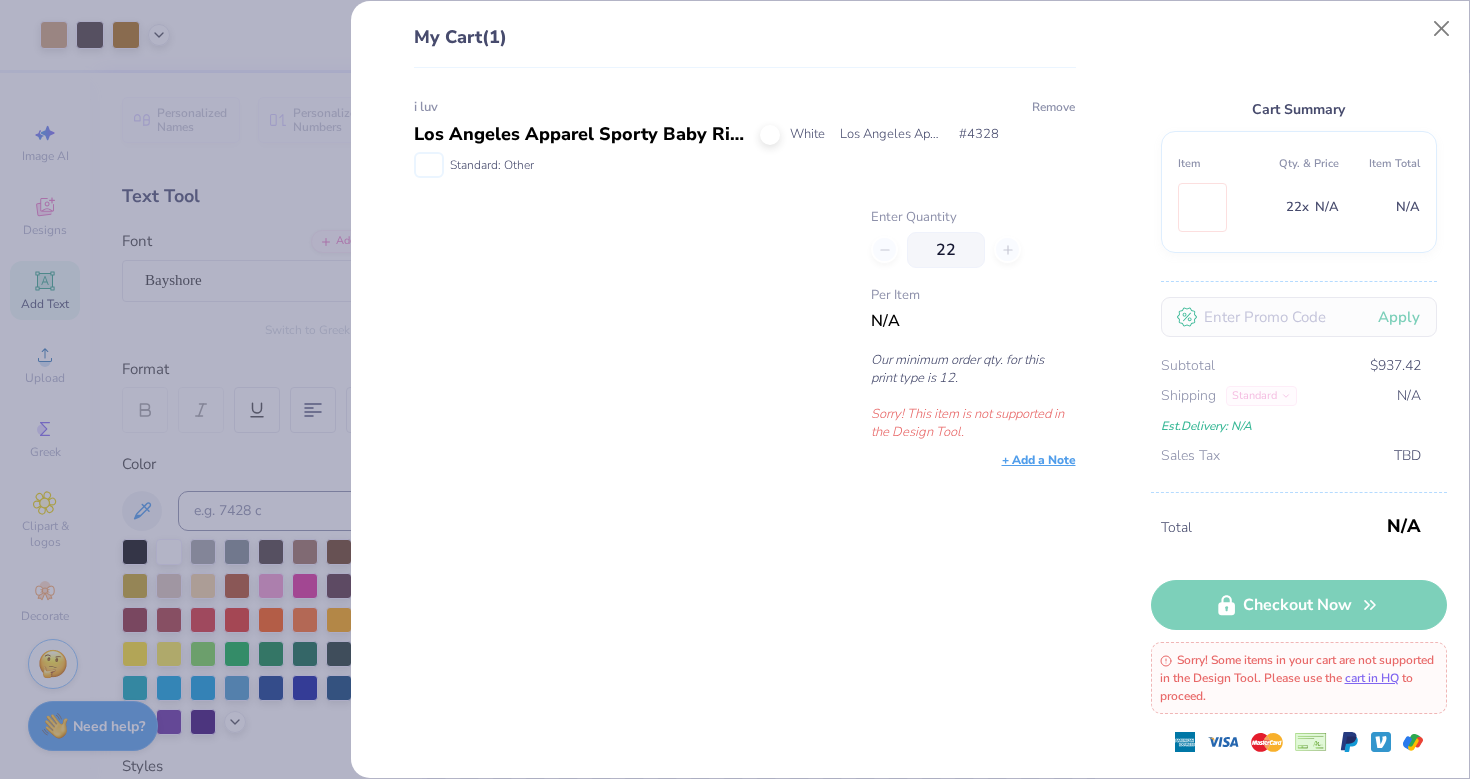 click on "Remove" at bounding box center (1053, 107) 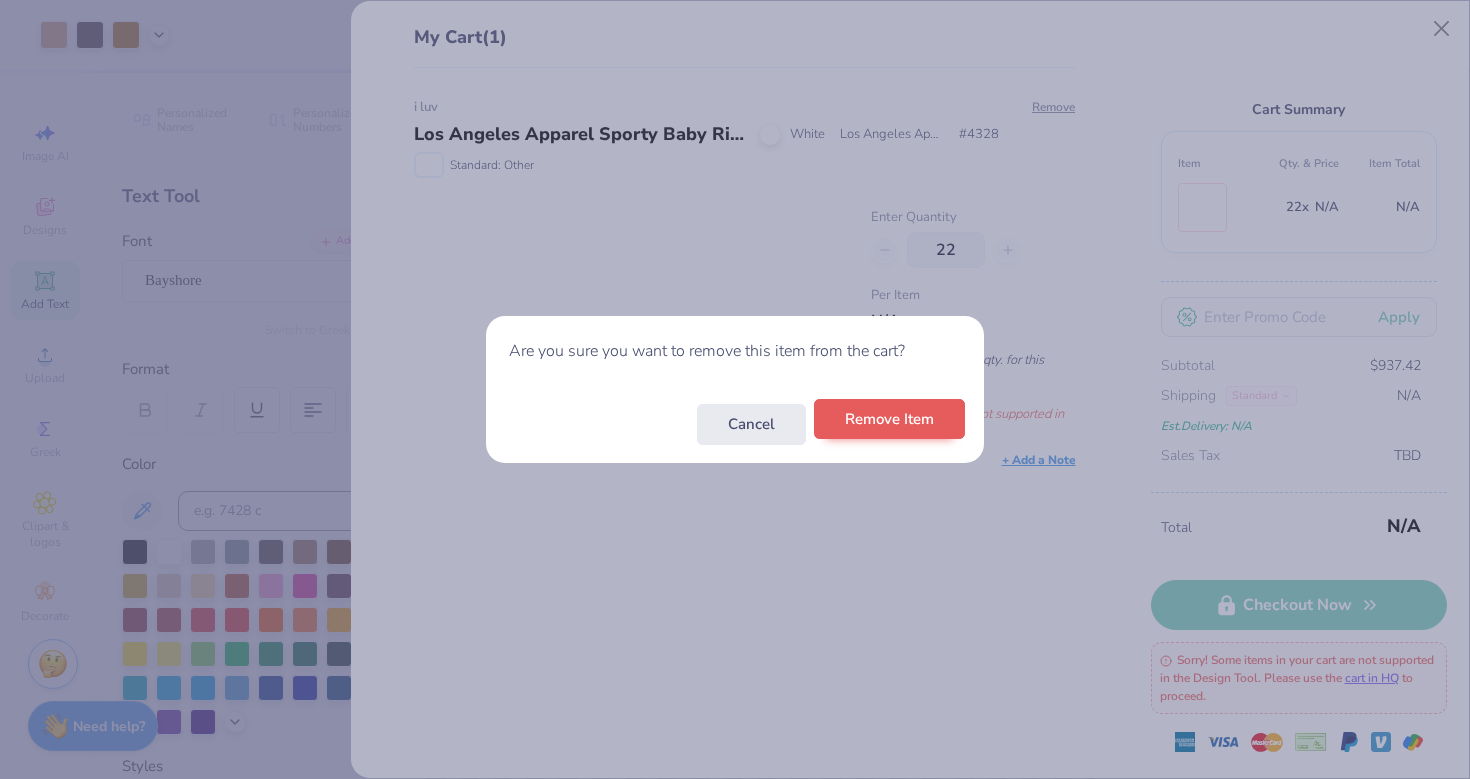 click on "Remove Item" at bounding box center [889, 419] 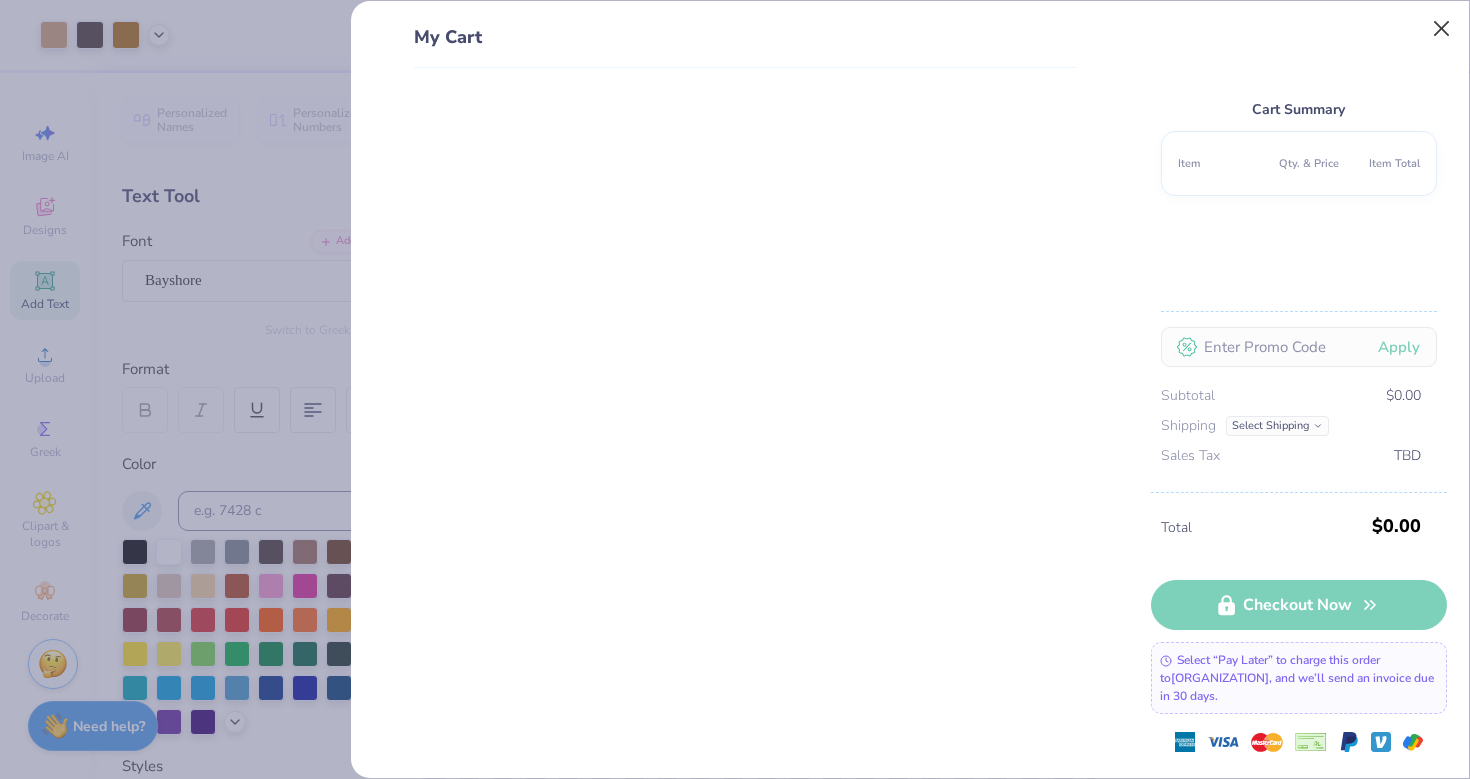 click at bounding box center [1442, 29] 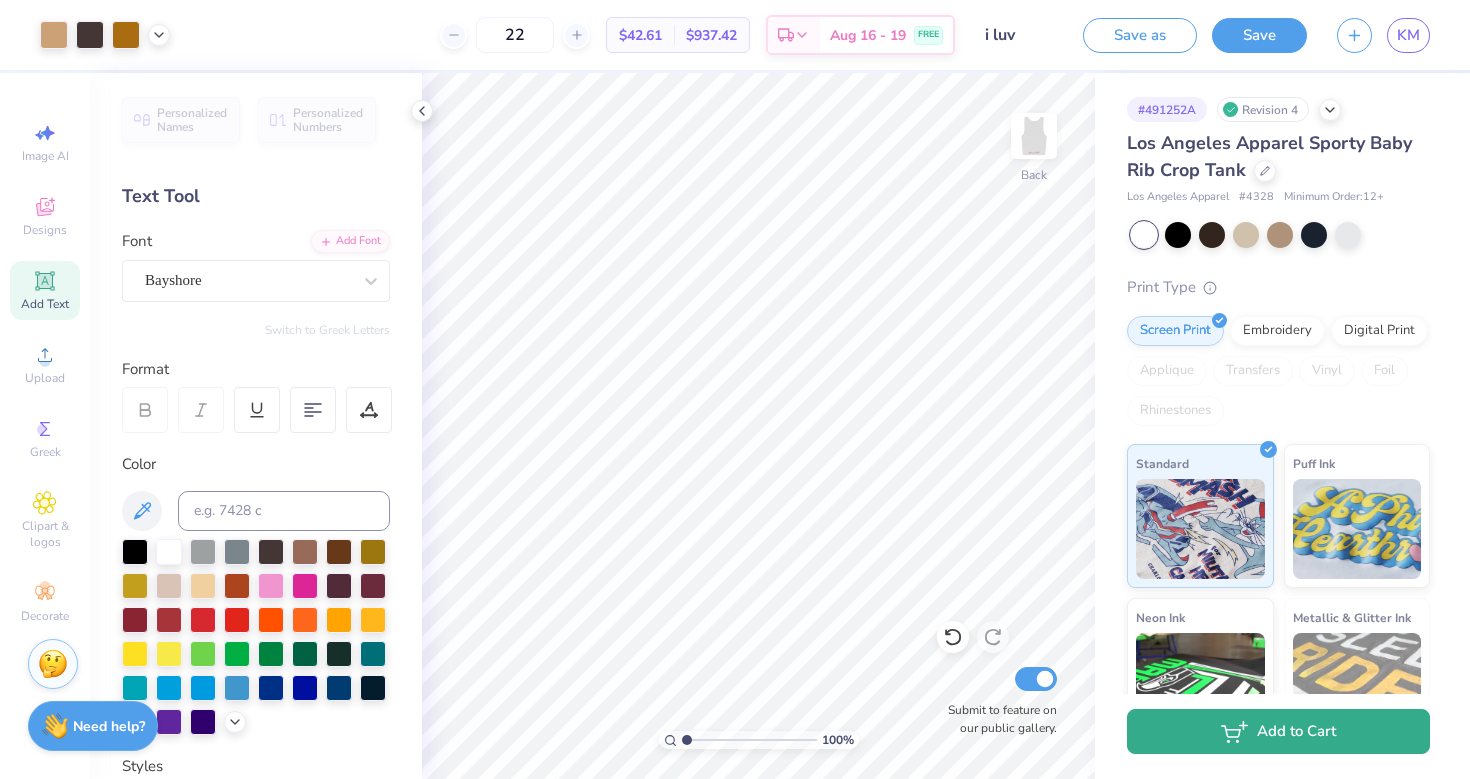 click on "Add to Cart" at bounding box center [1278, 731] 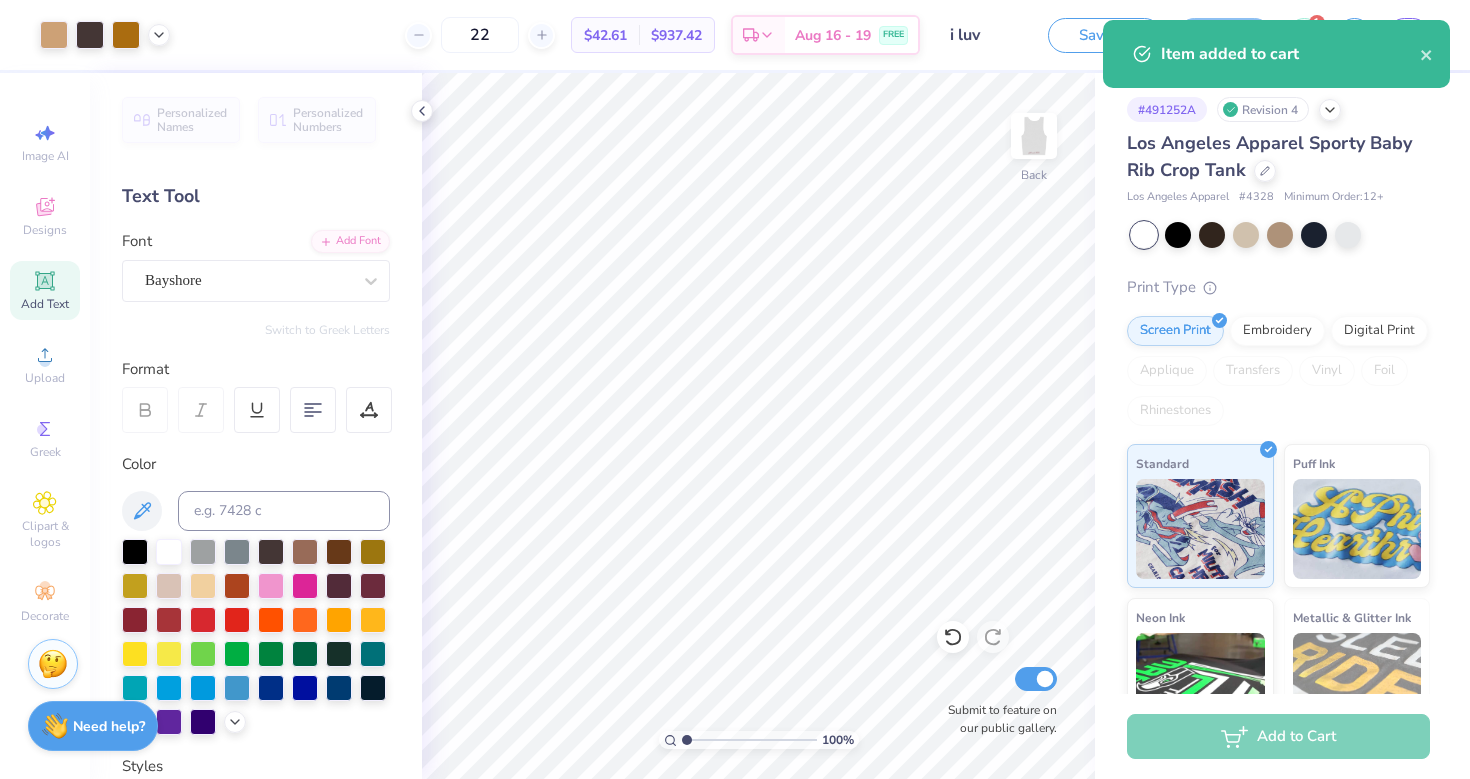click on "Item added to cart" at bounding box center [1276, 54] 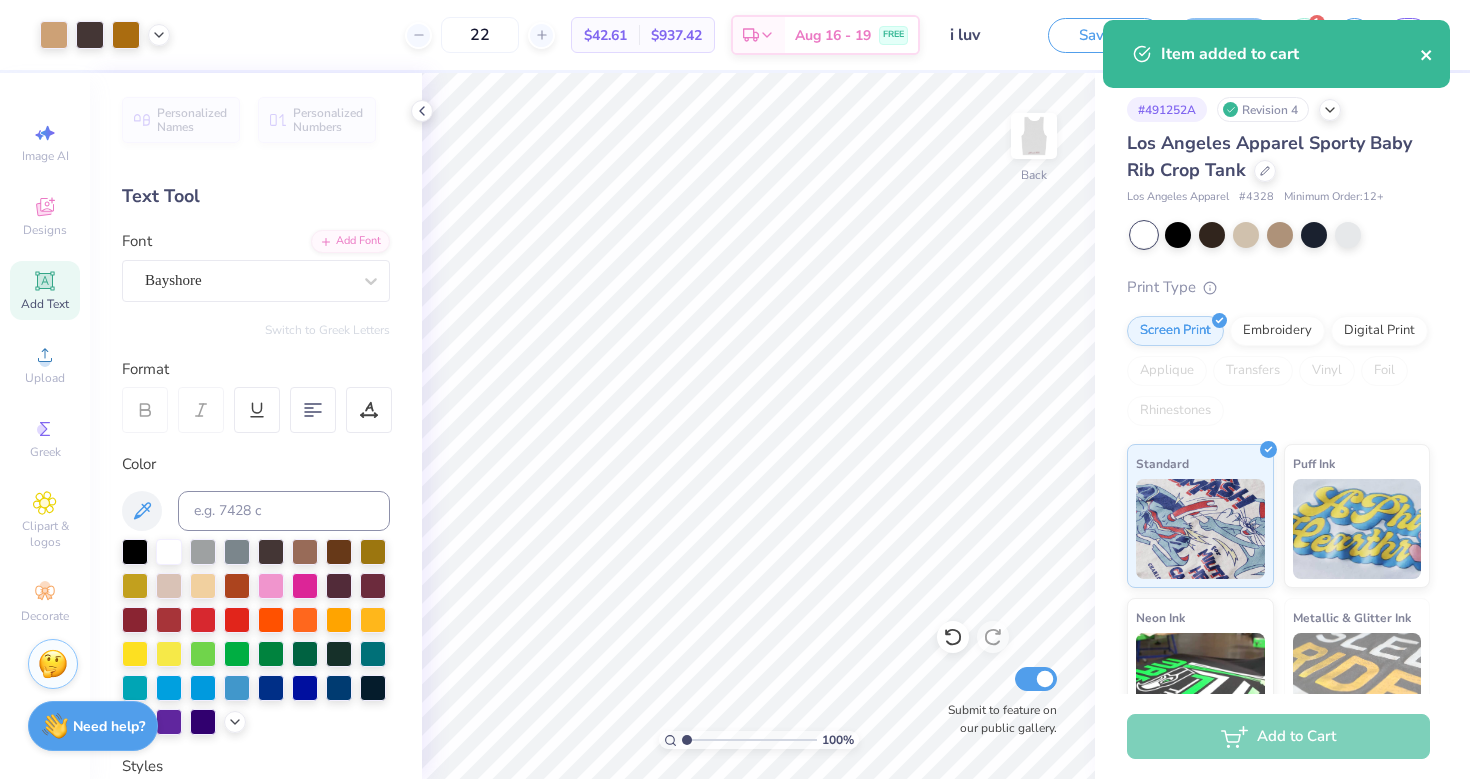 click 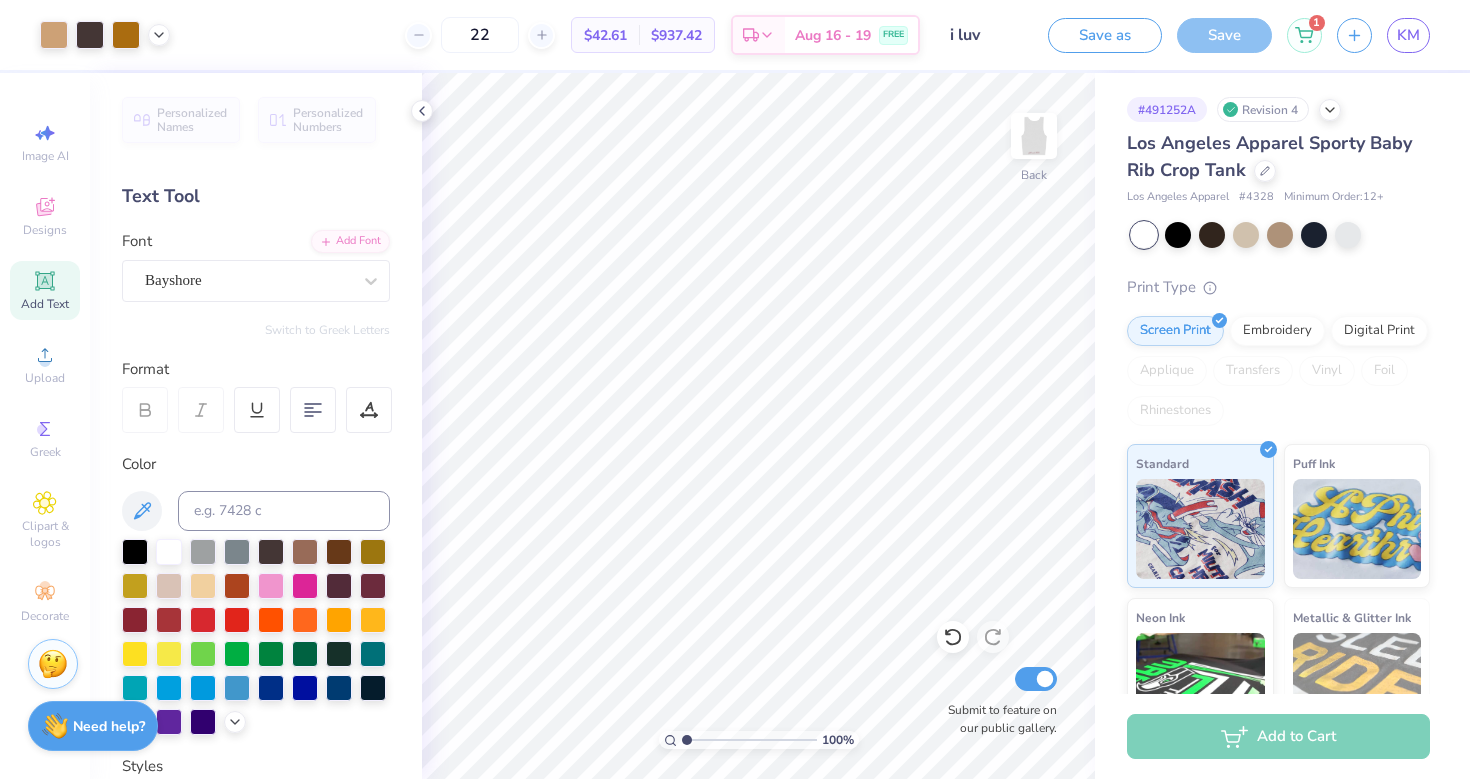 click on "Item added to cart" at bounding box center [1276, 61] 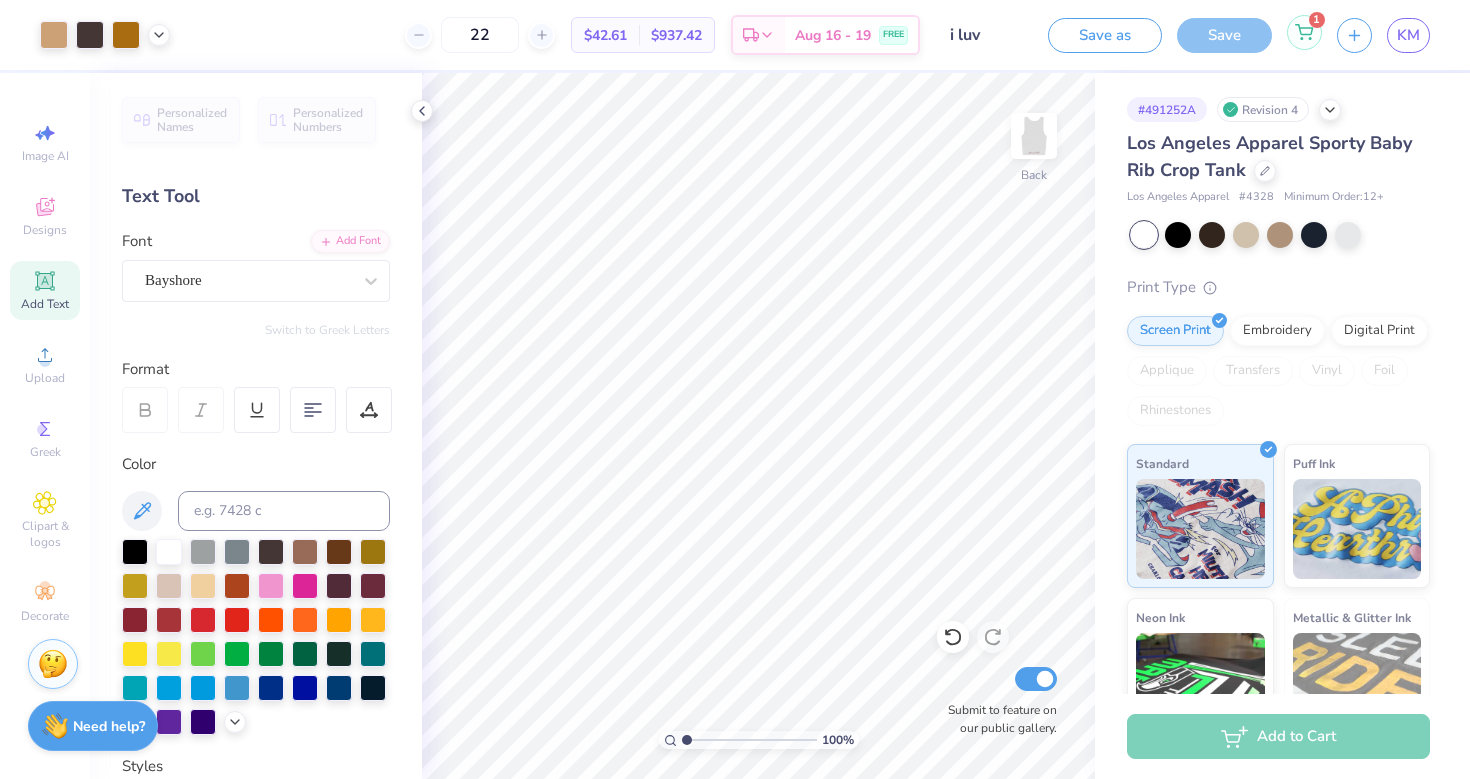 click on "1" at bounding box center [1304, 32] 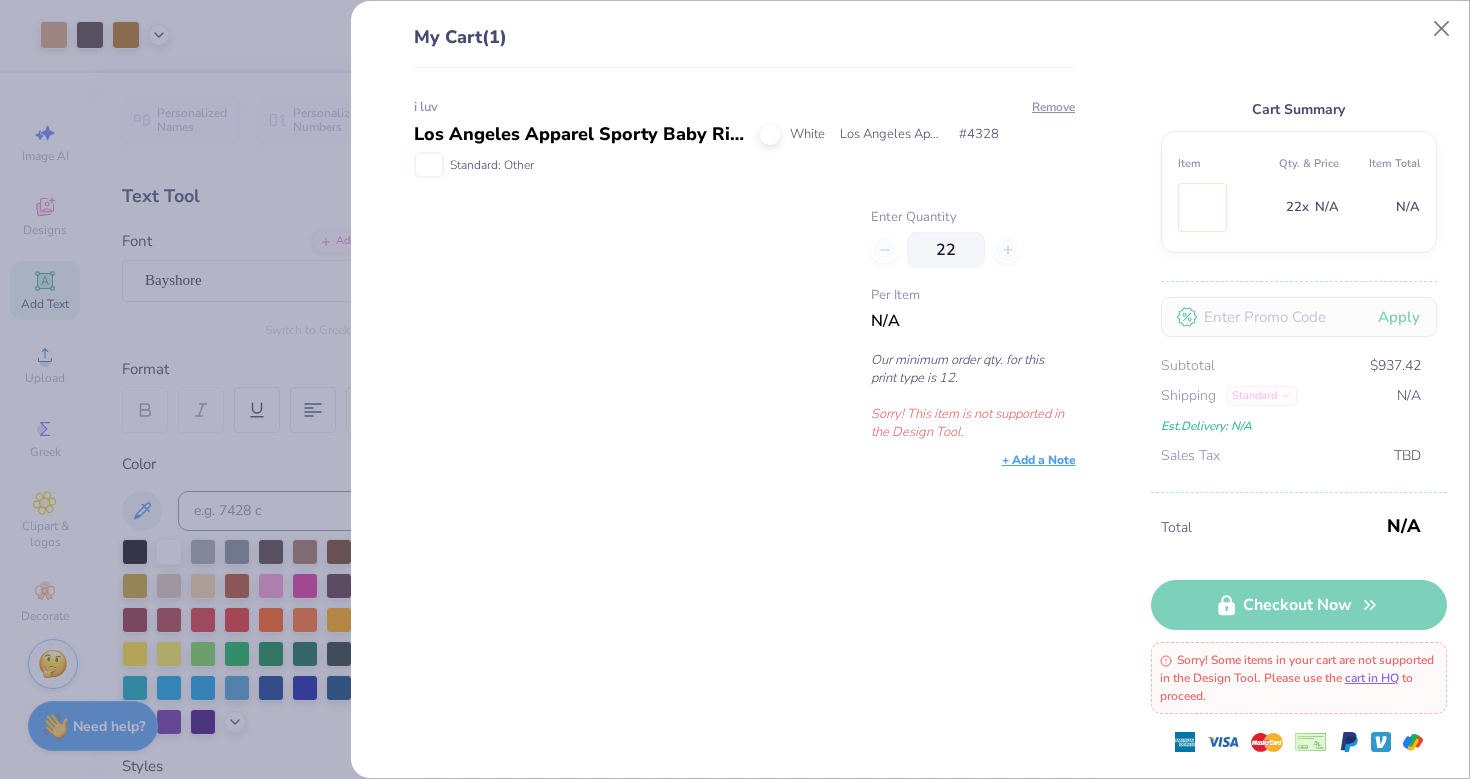 click on "22" at bounding box center (973, 250) 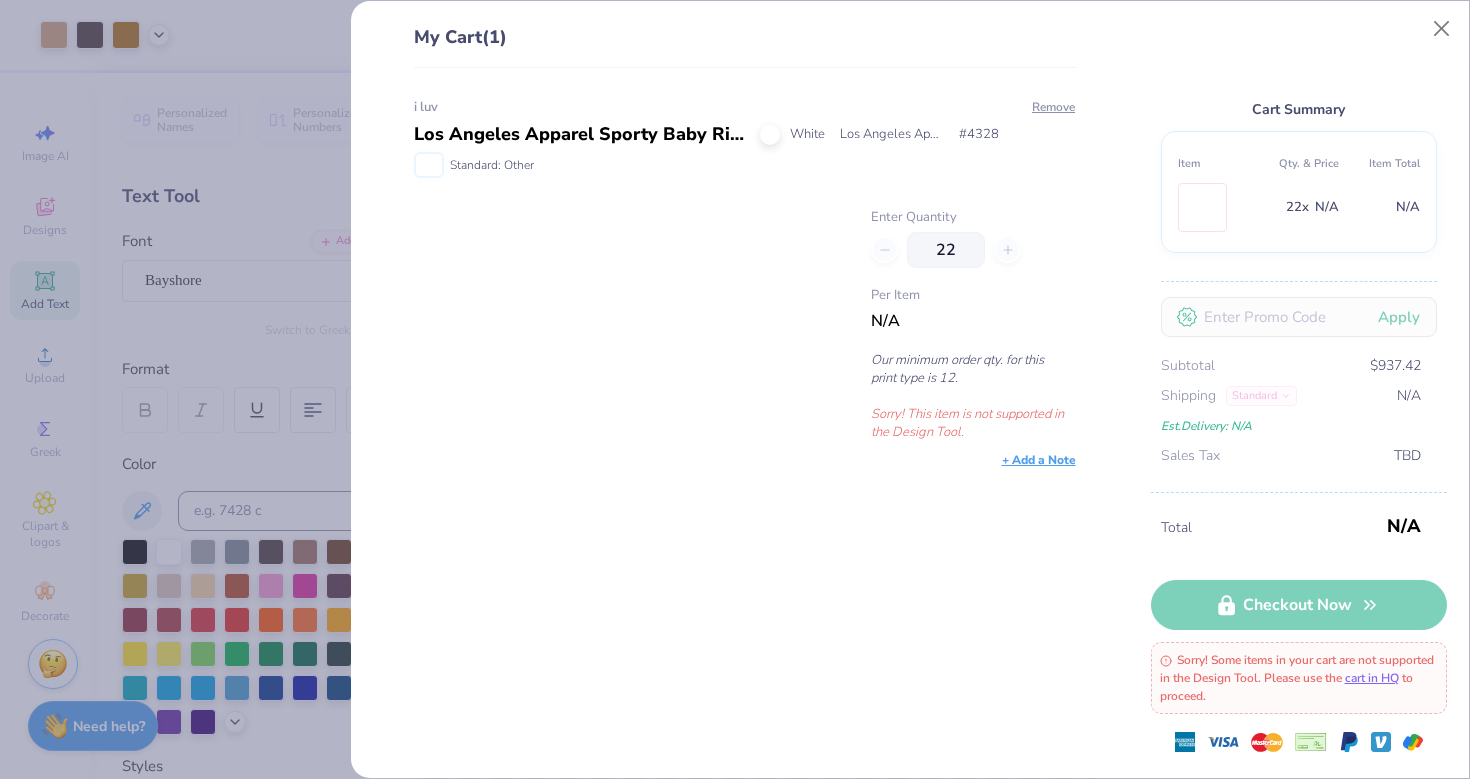click at bounding box center [770, 135] 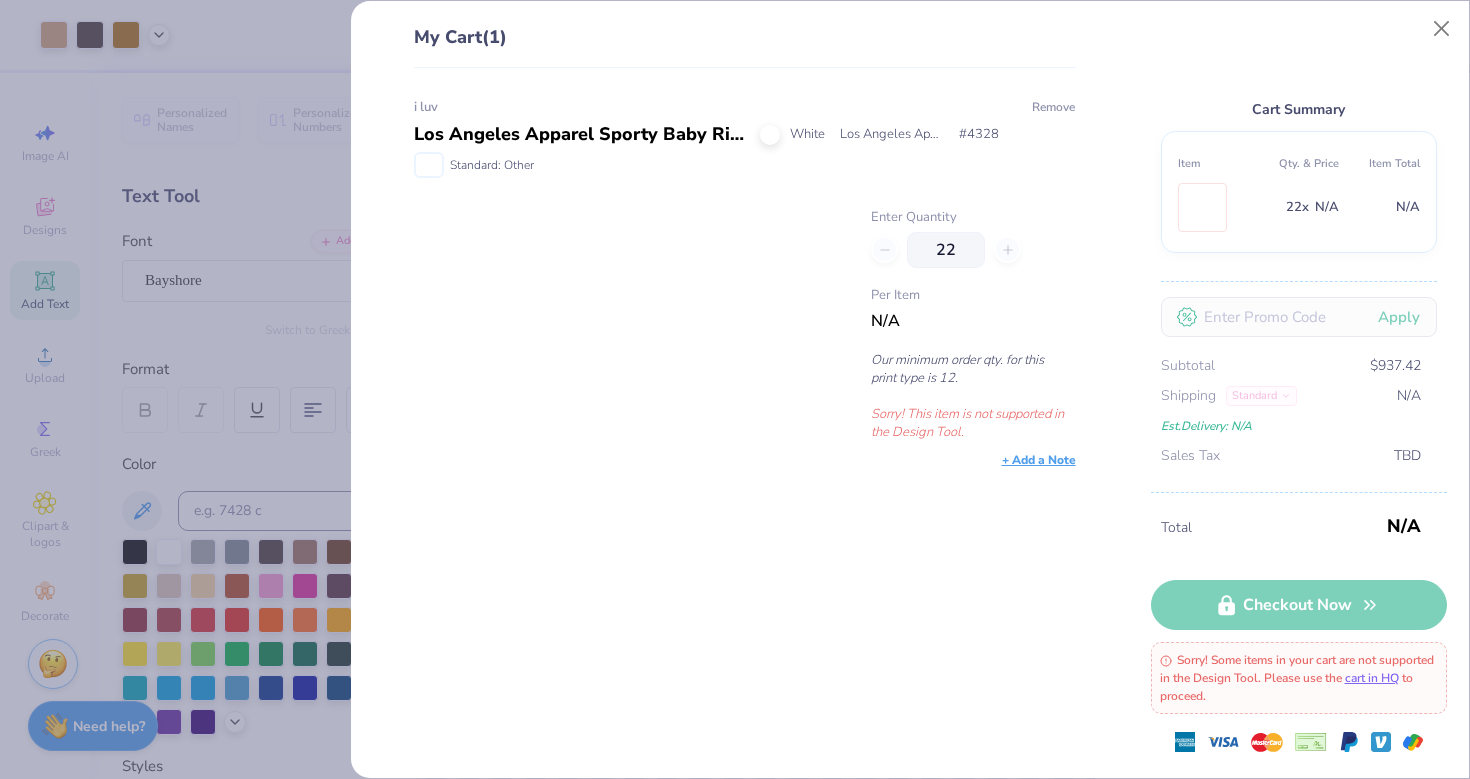 click on "Remove" at bounding box center [1053, 107] 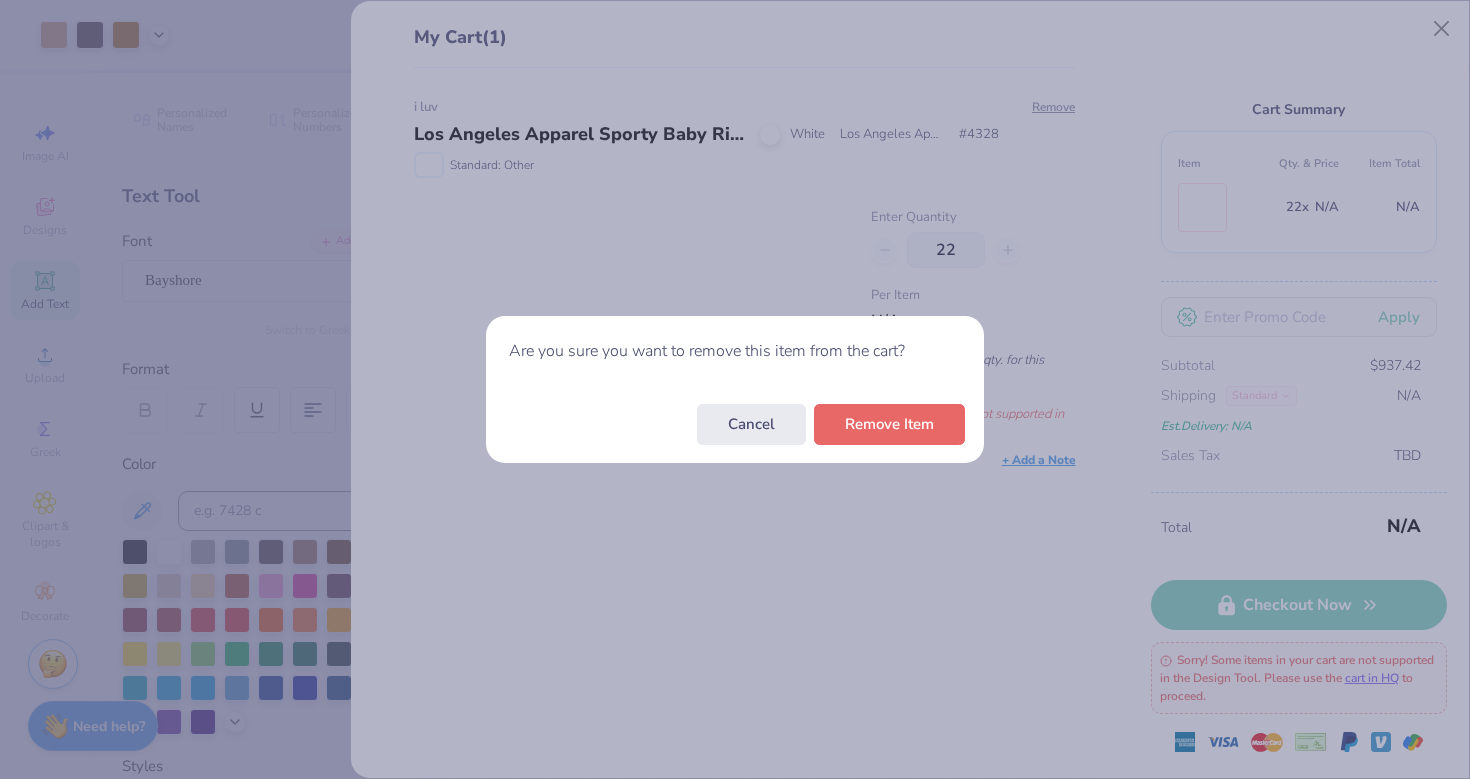 click on "Cancel Remove Item" at bounding box center [735, 424] 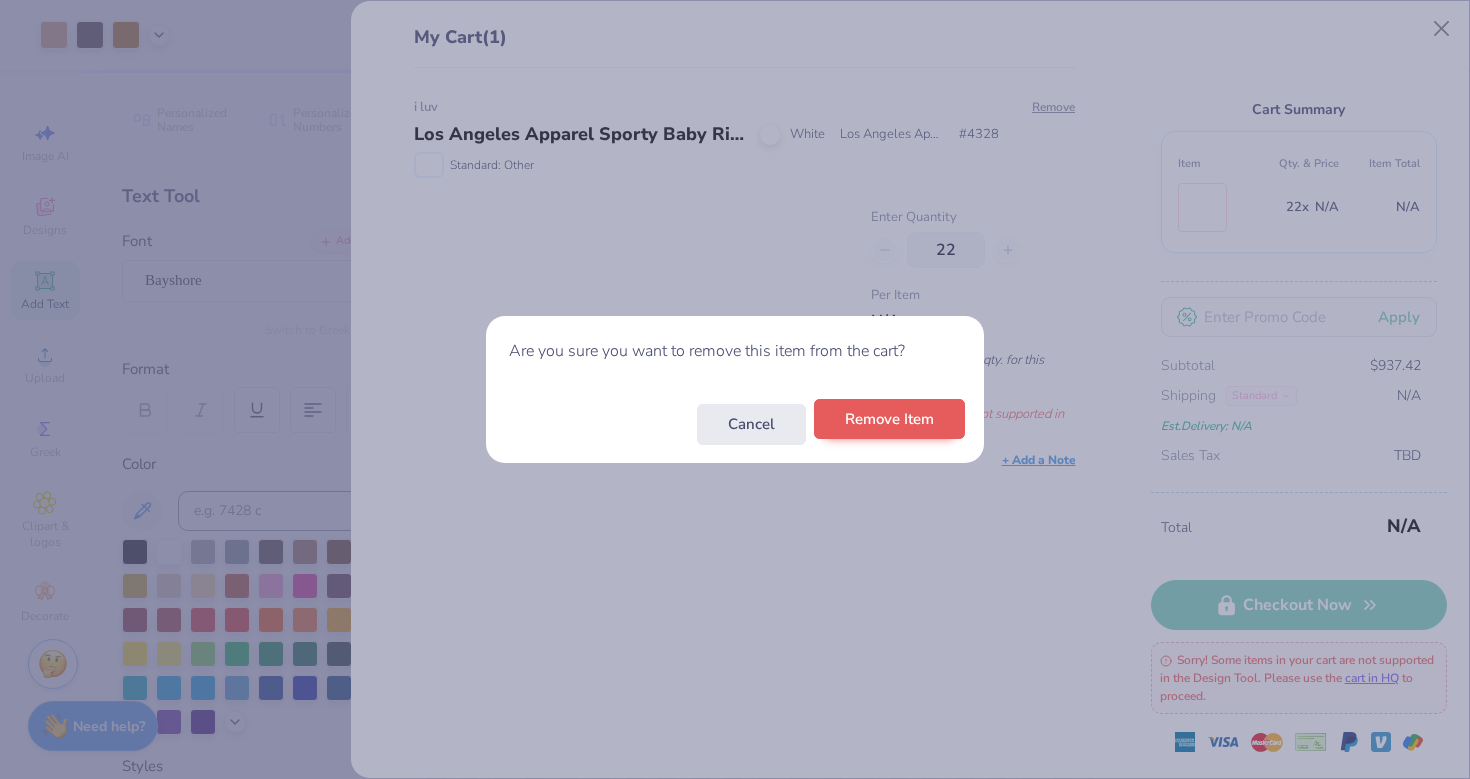 click on "Remove Item" at bounding box center (889, 419) 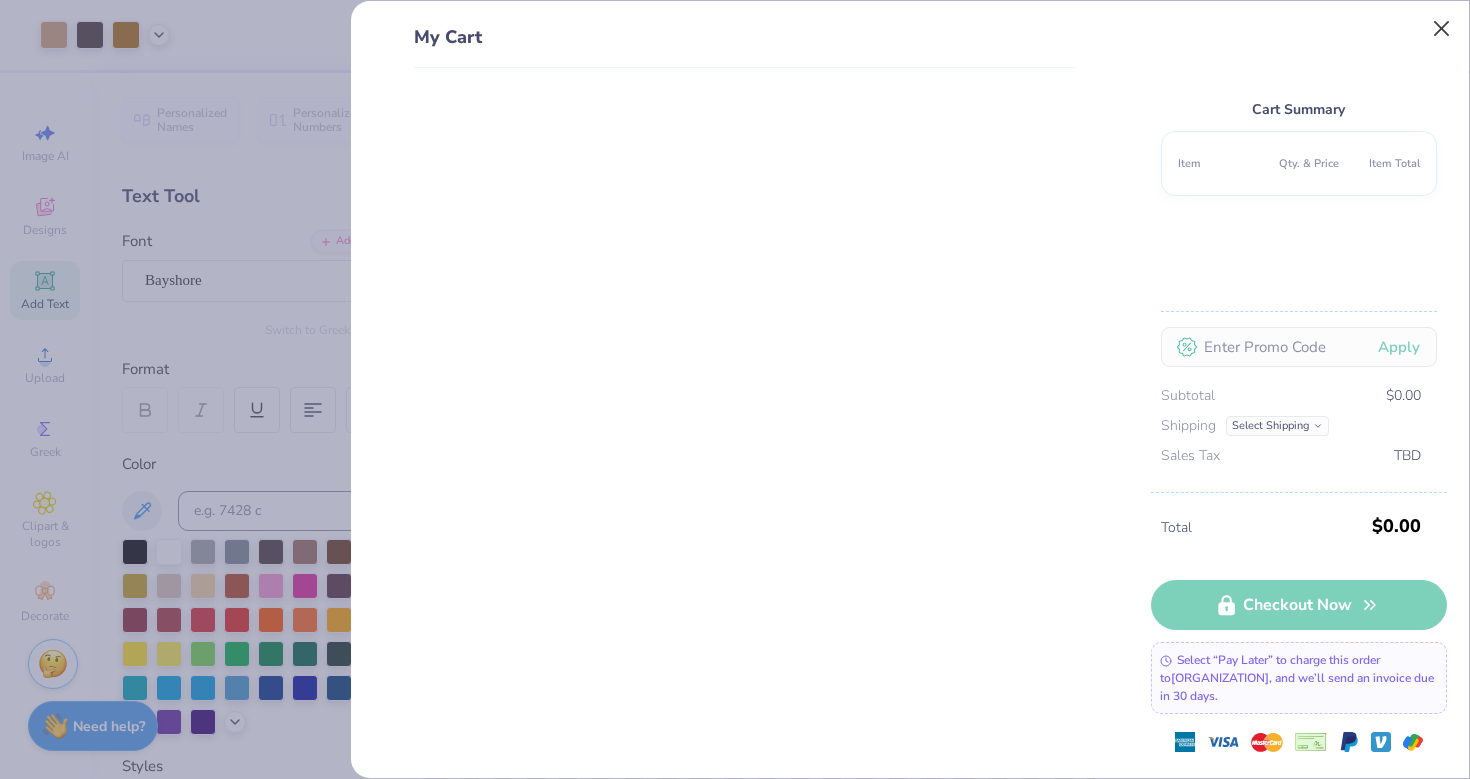 click at bounding box center (1442, 29) 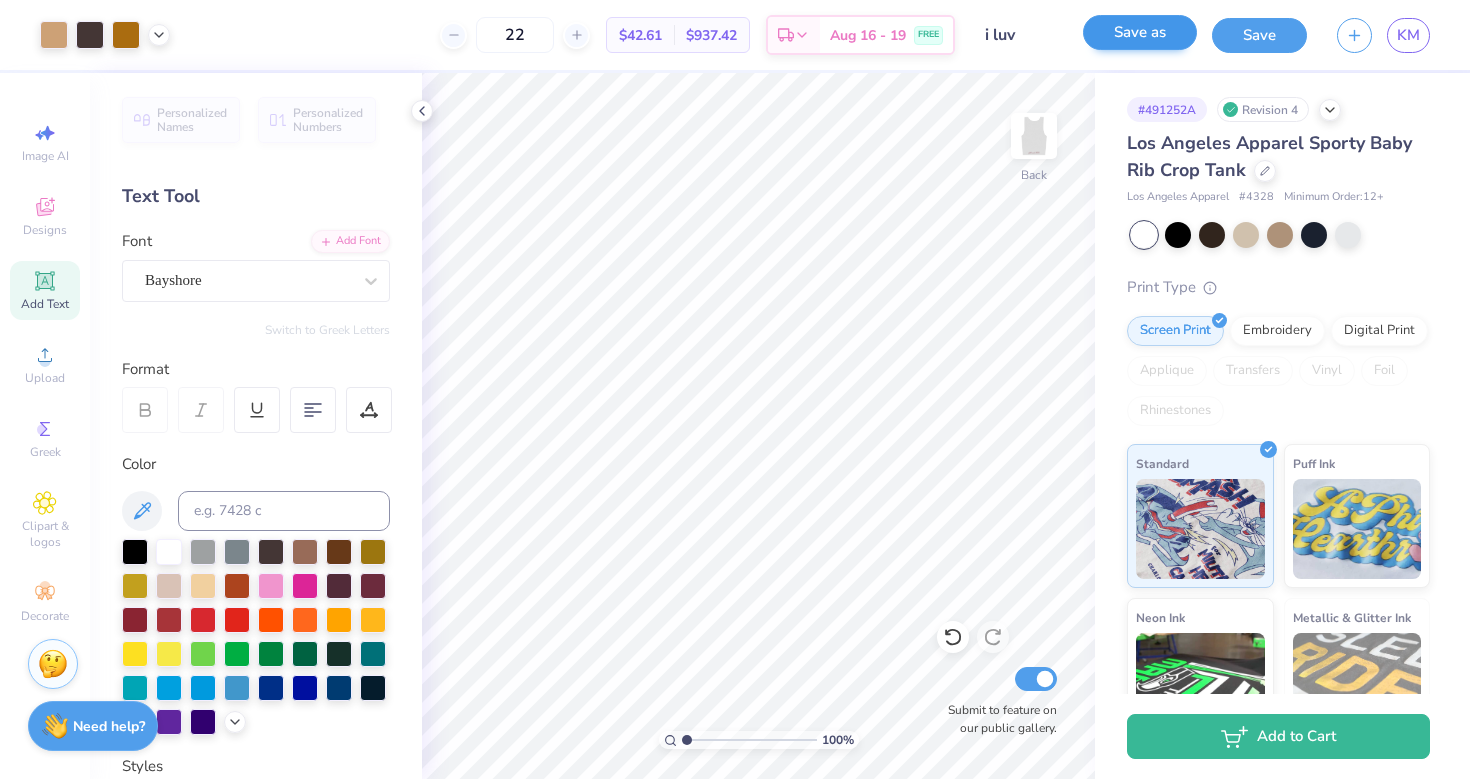click on "Save as" at bounding box center [1140, 32] 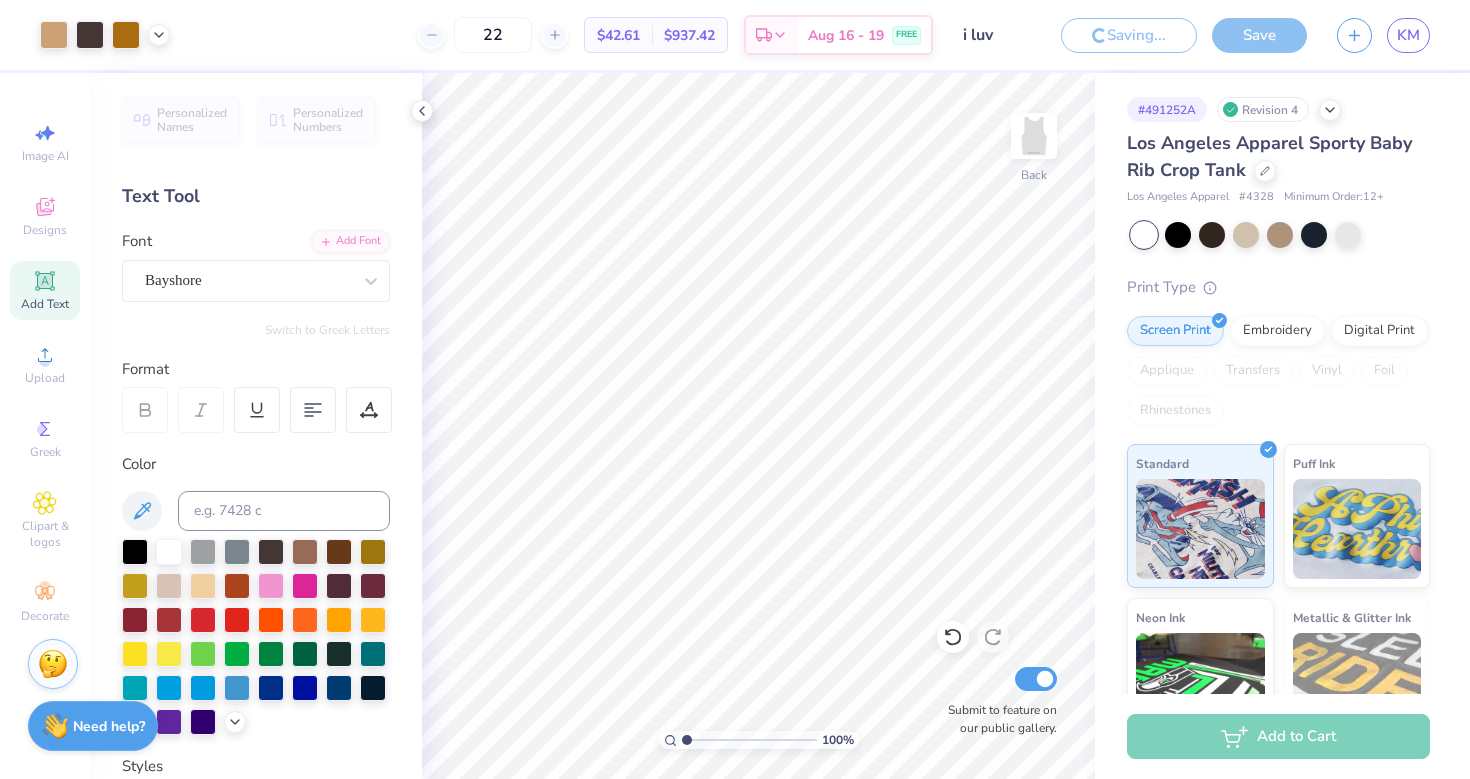 type on "x" 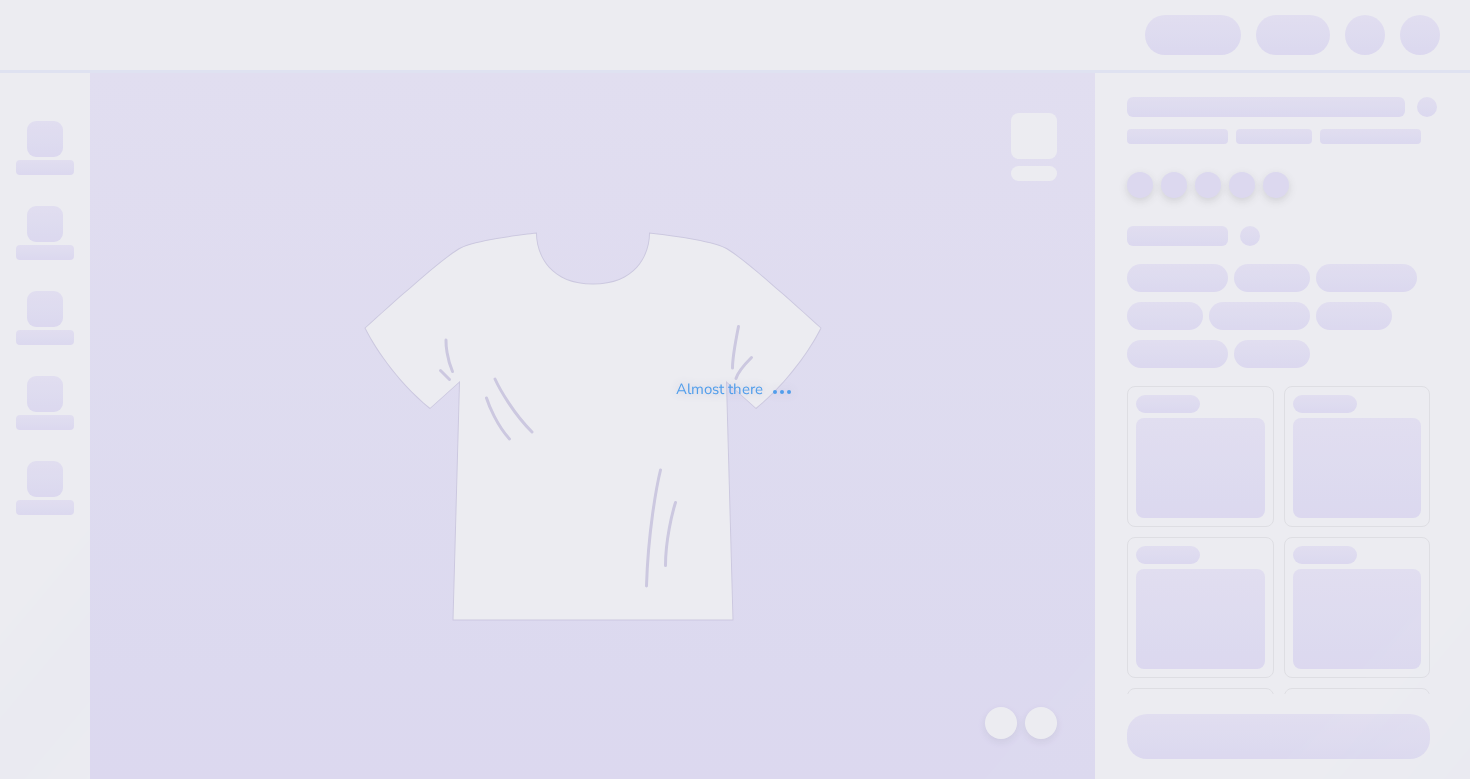 scroll, scrollTop: 0, scrollLeft: 0, axis: both 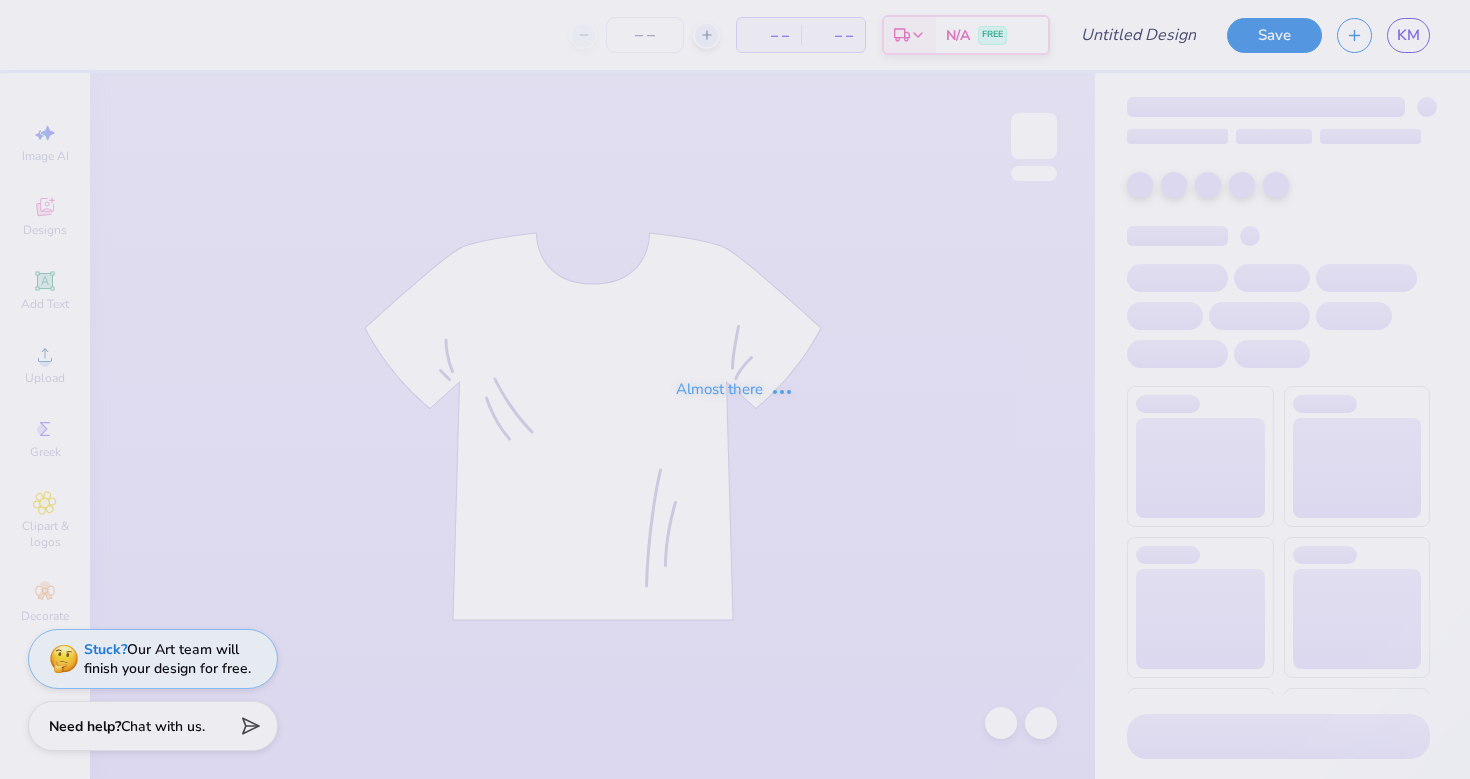 type on "i luv" 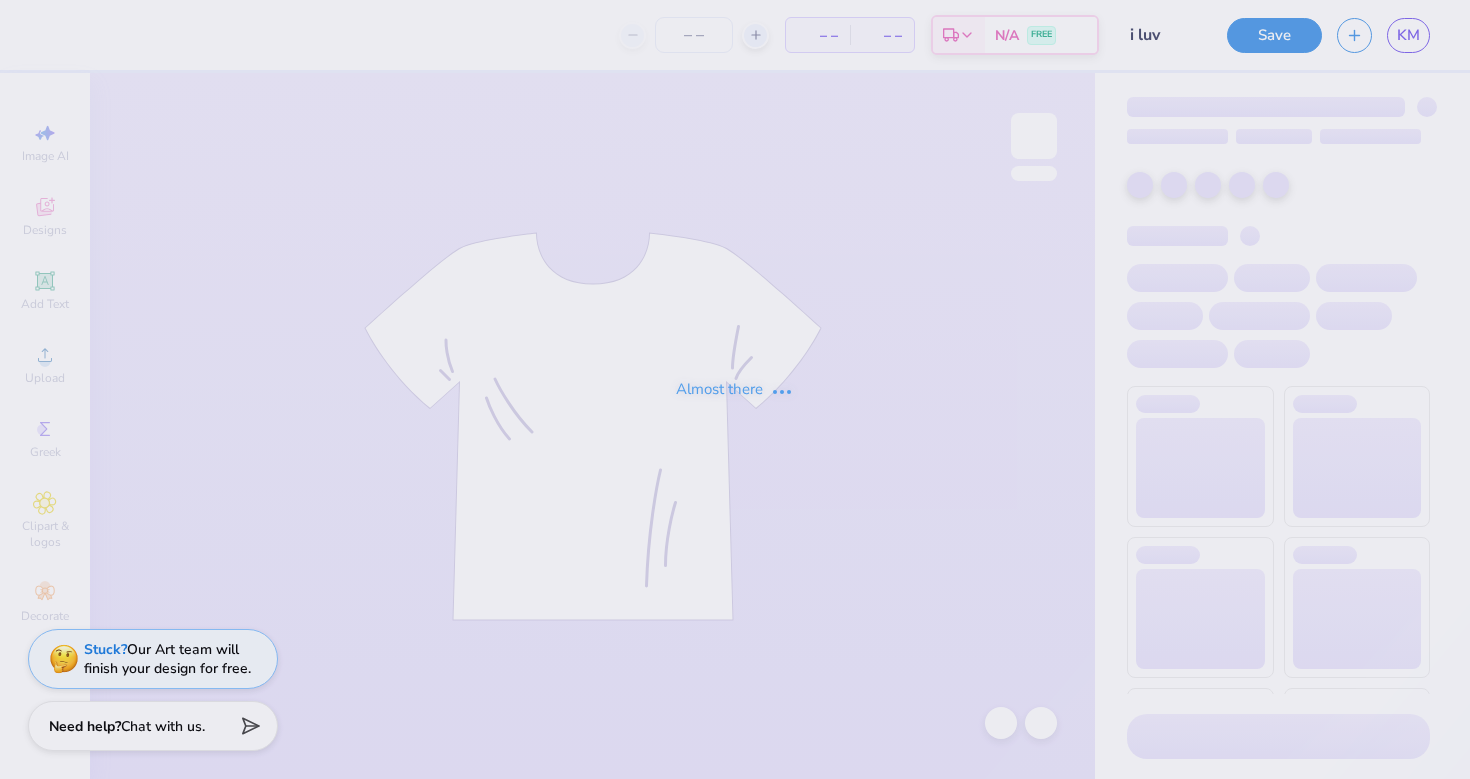 type on "31" 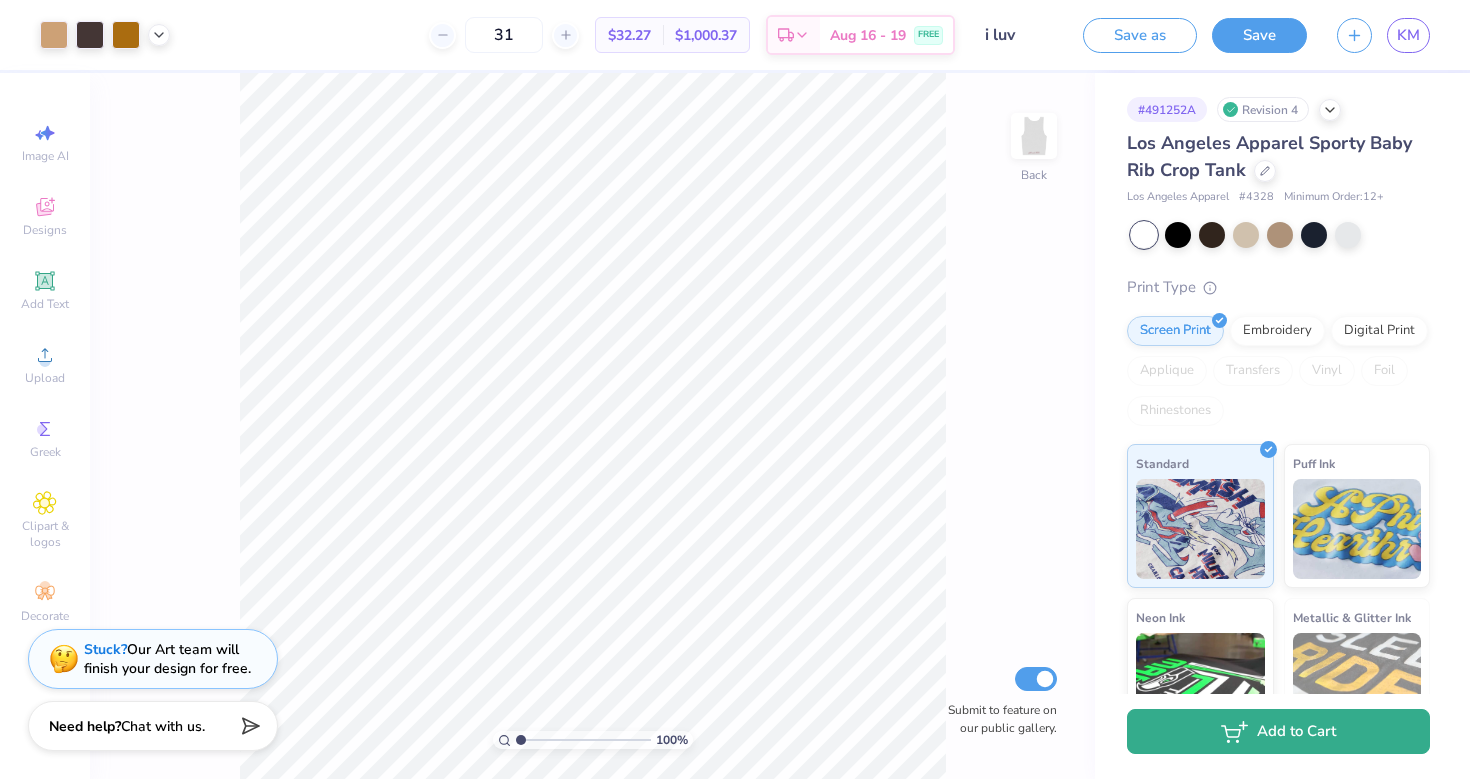 click on "Add to Cart" at bounding box center (1278, 731) 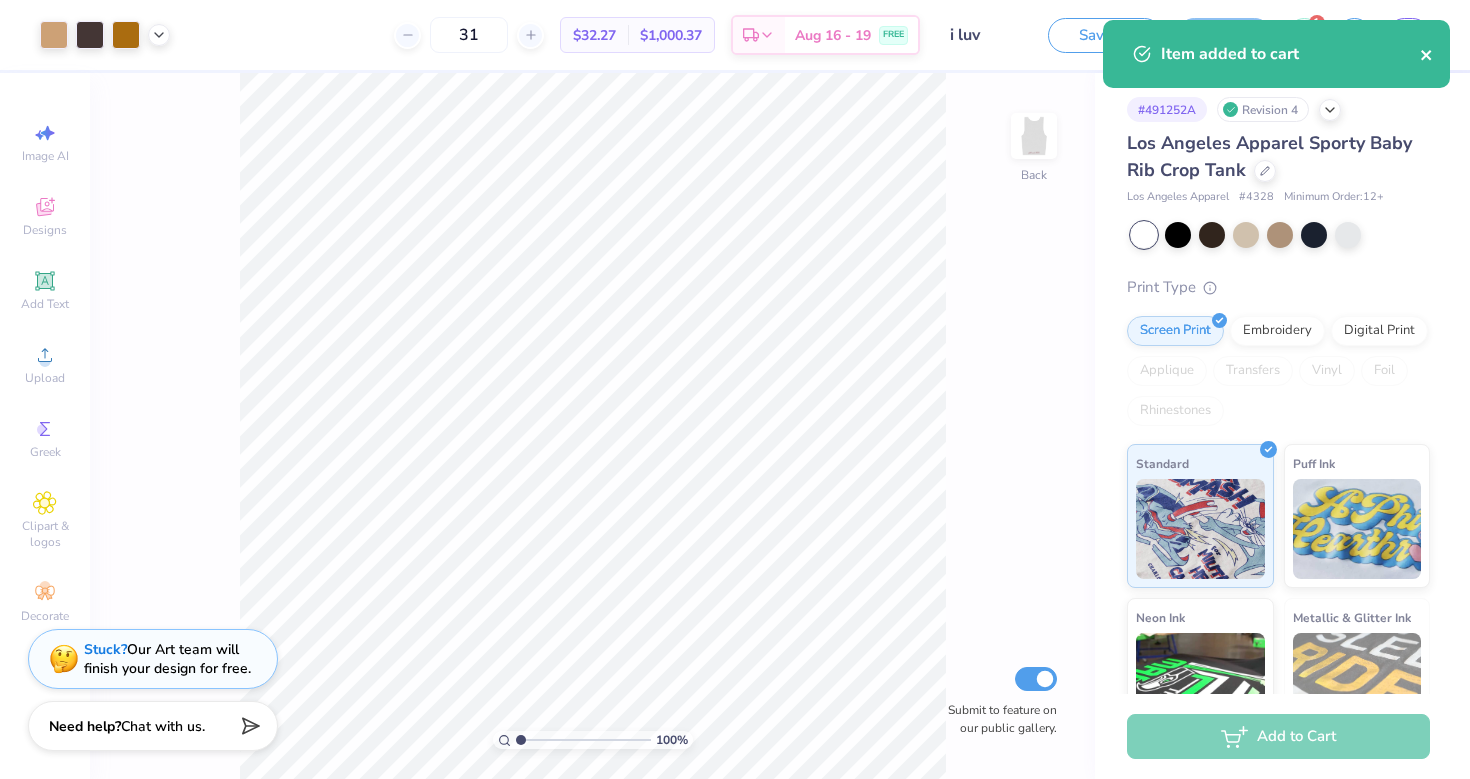 click 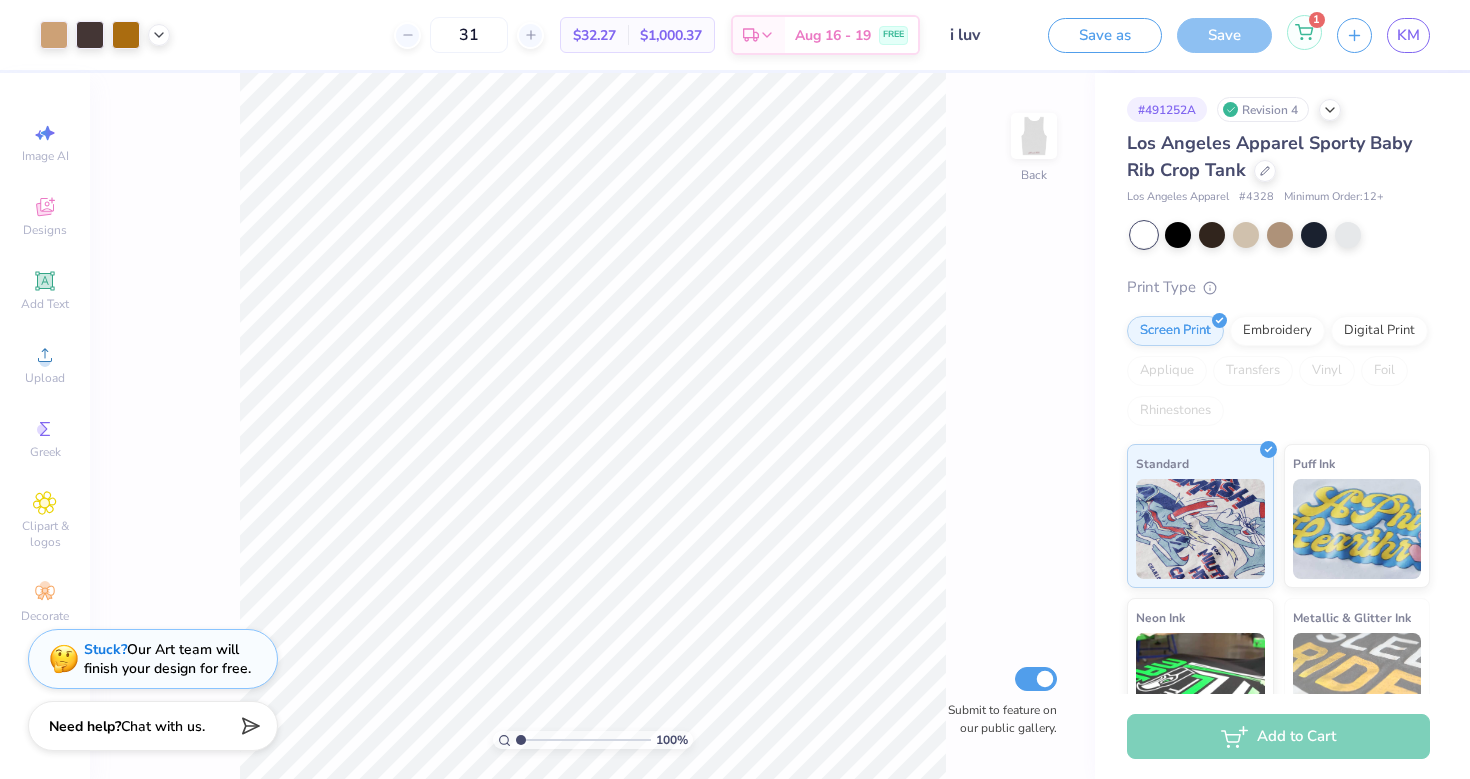 click on "1" at bounding box center (1304, 32) 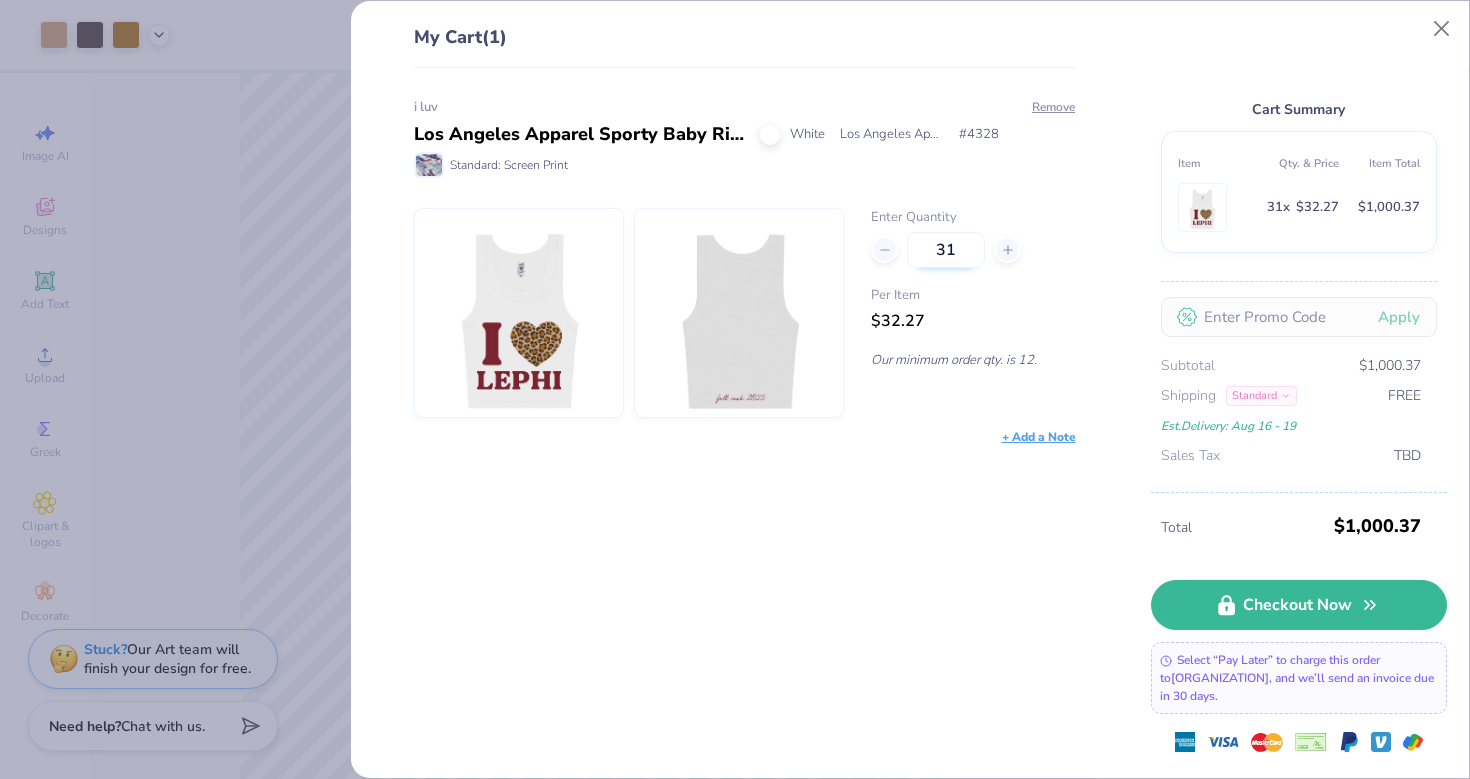 click on "31" at bounding box center (946, 250) 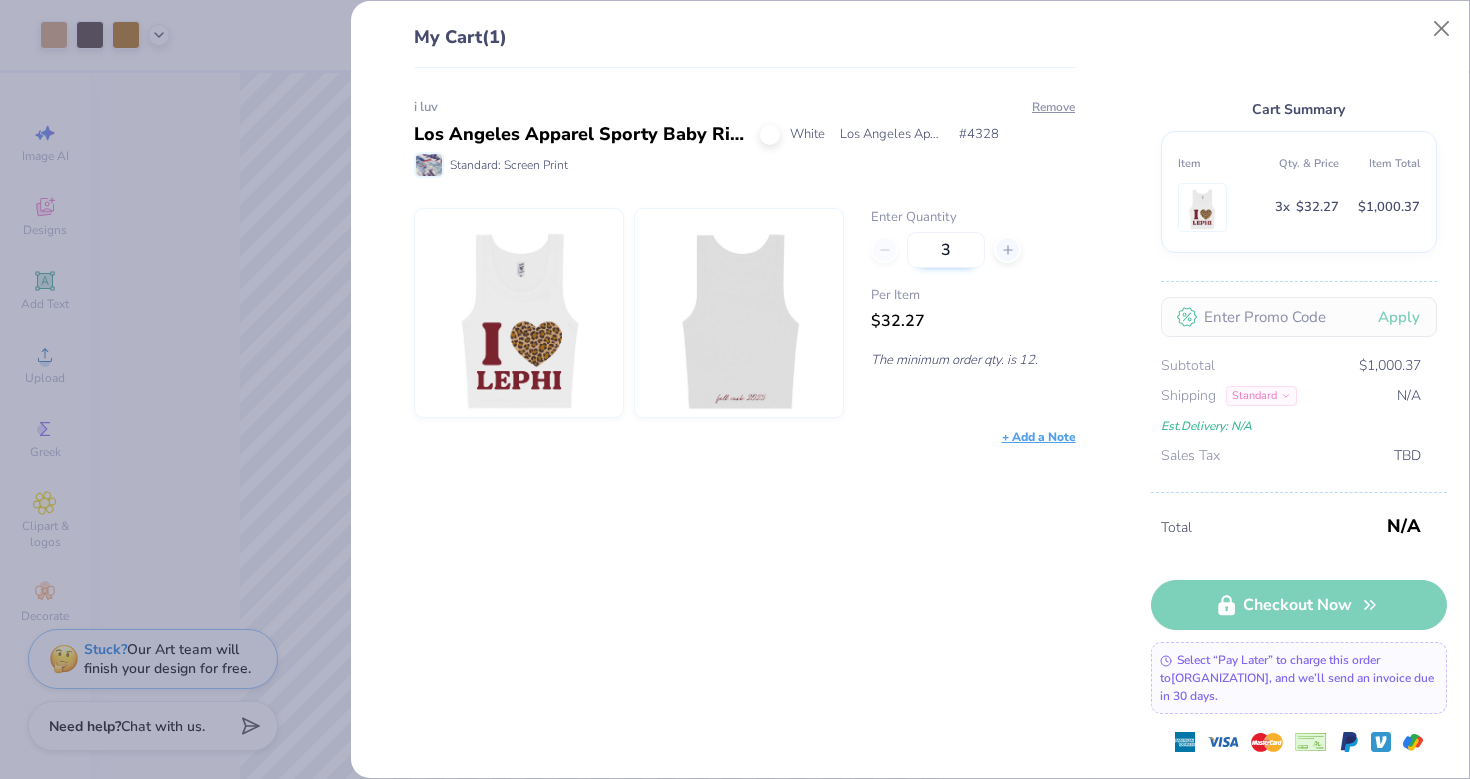 type on "36" 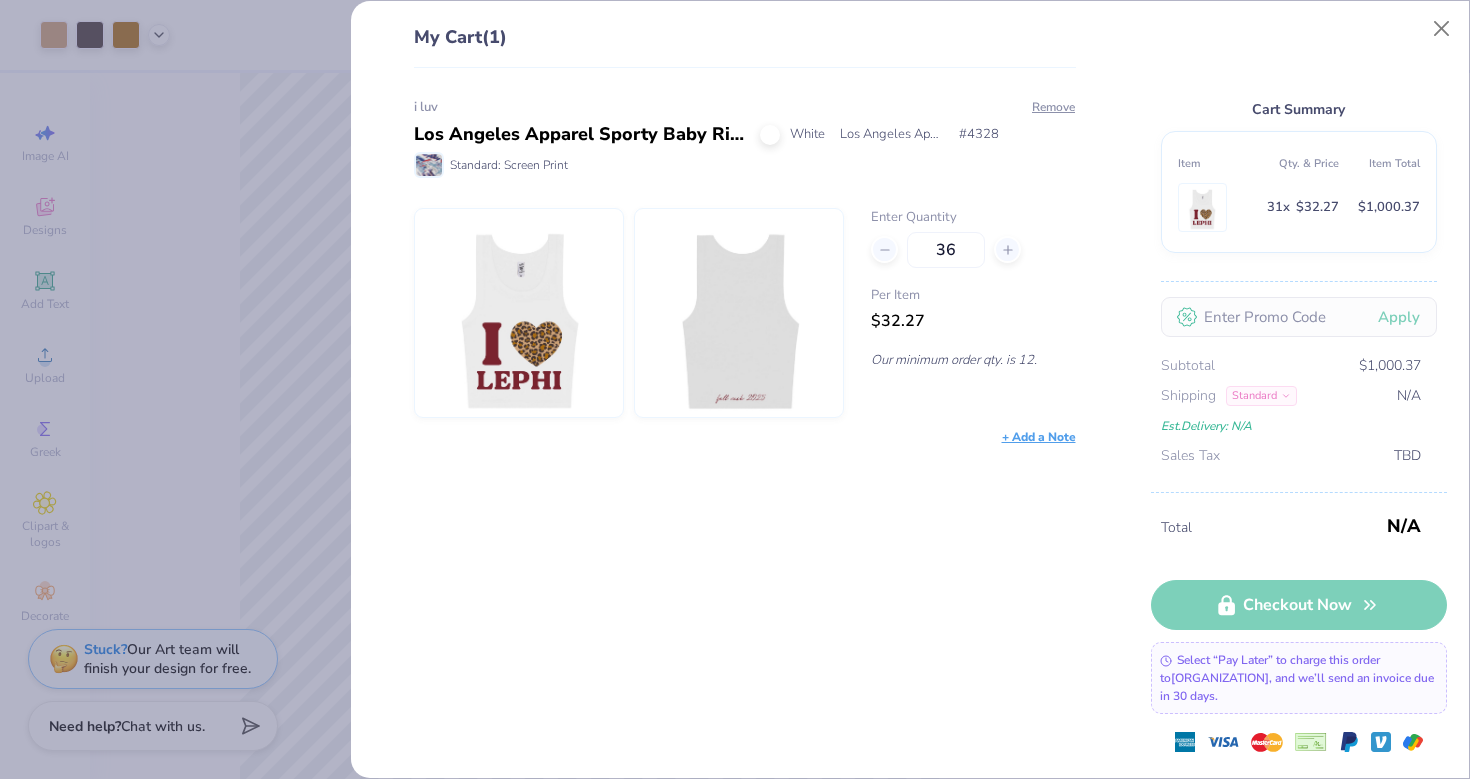 type on "36" 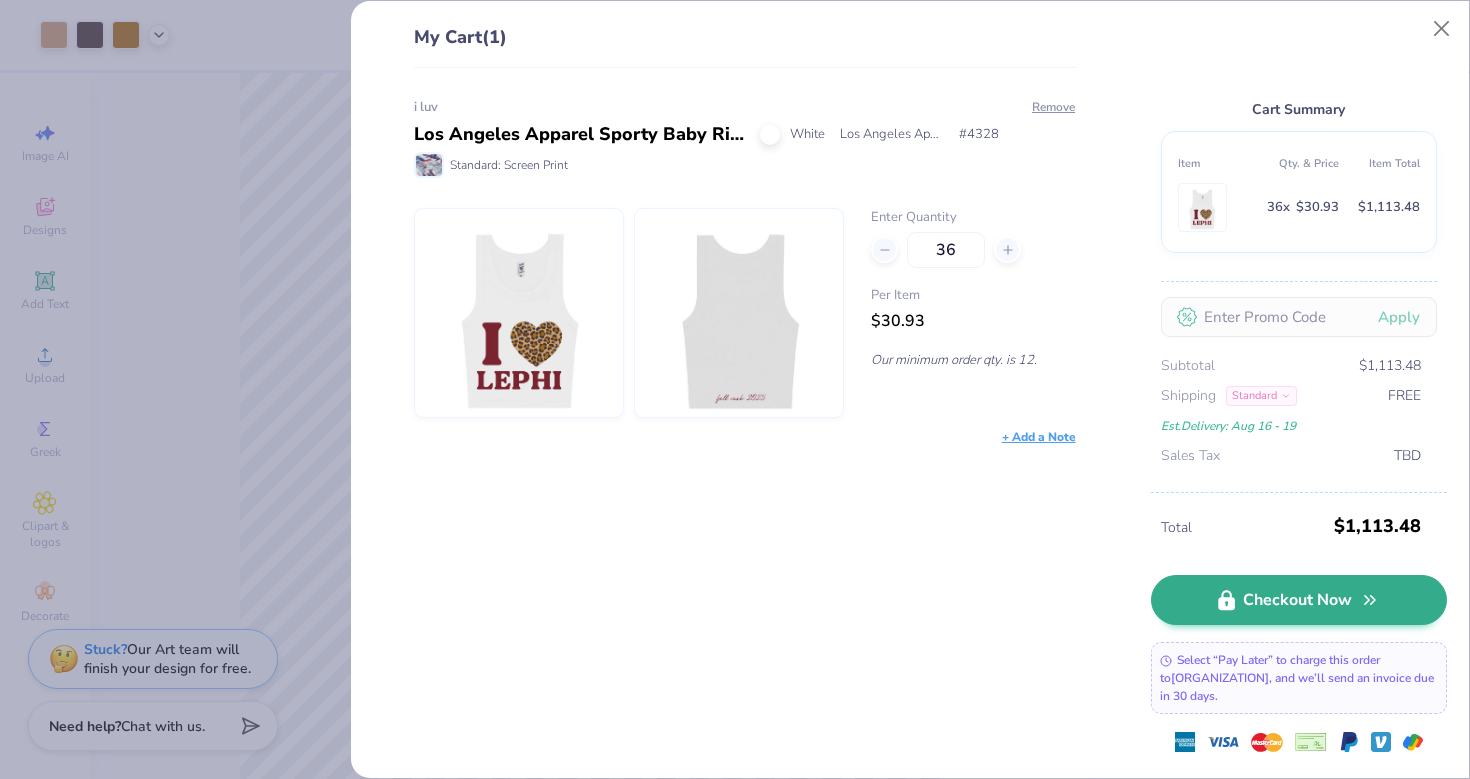 type on "36" 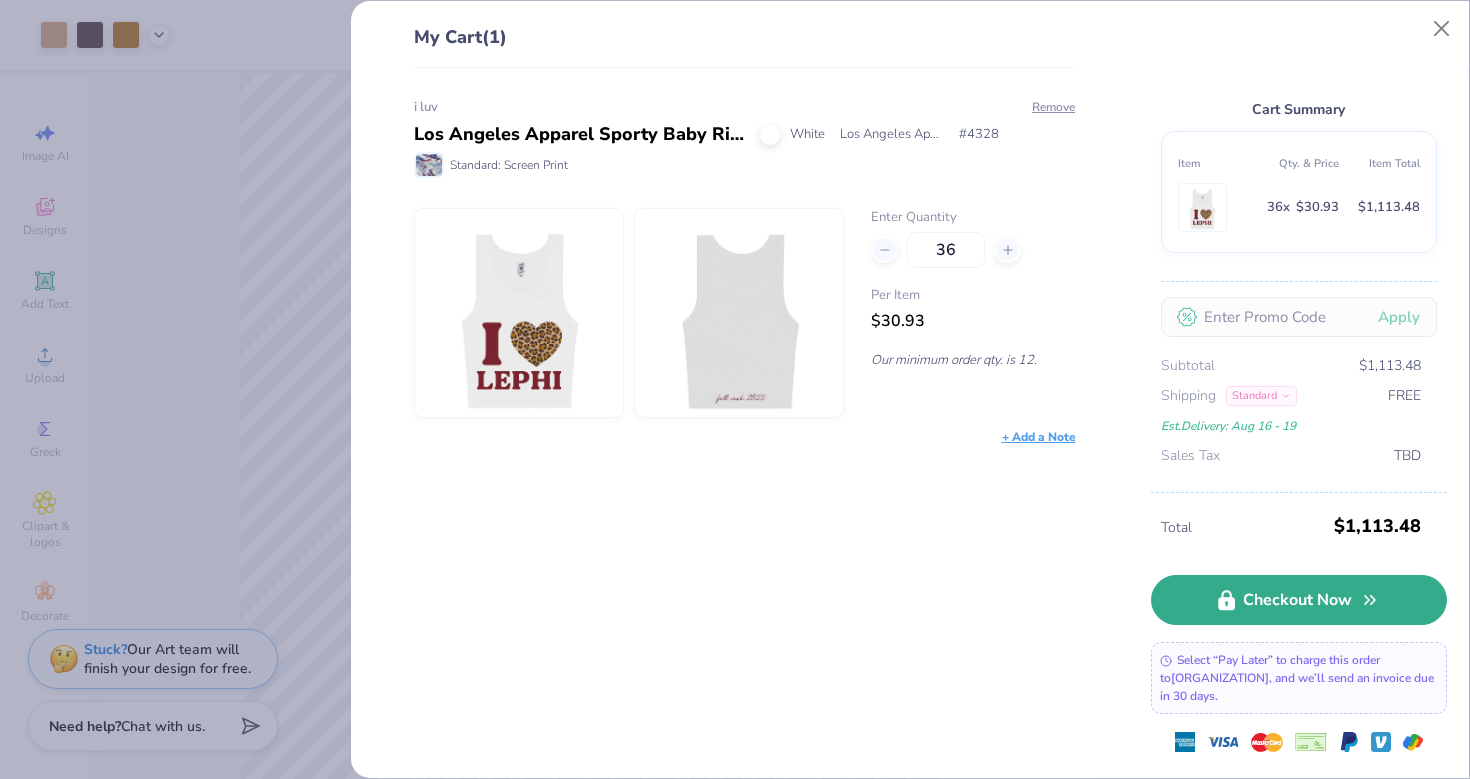 click on "Checkout Now" at bounding box center (1299, 600) 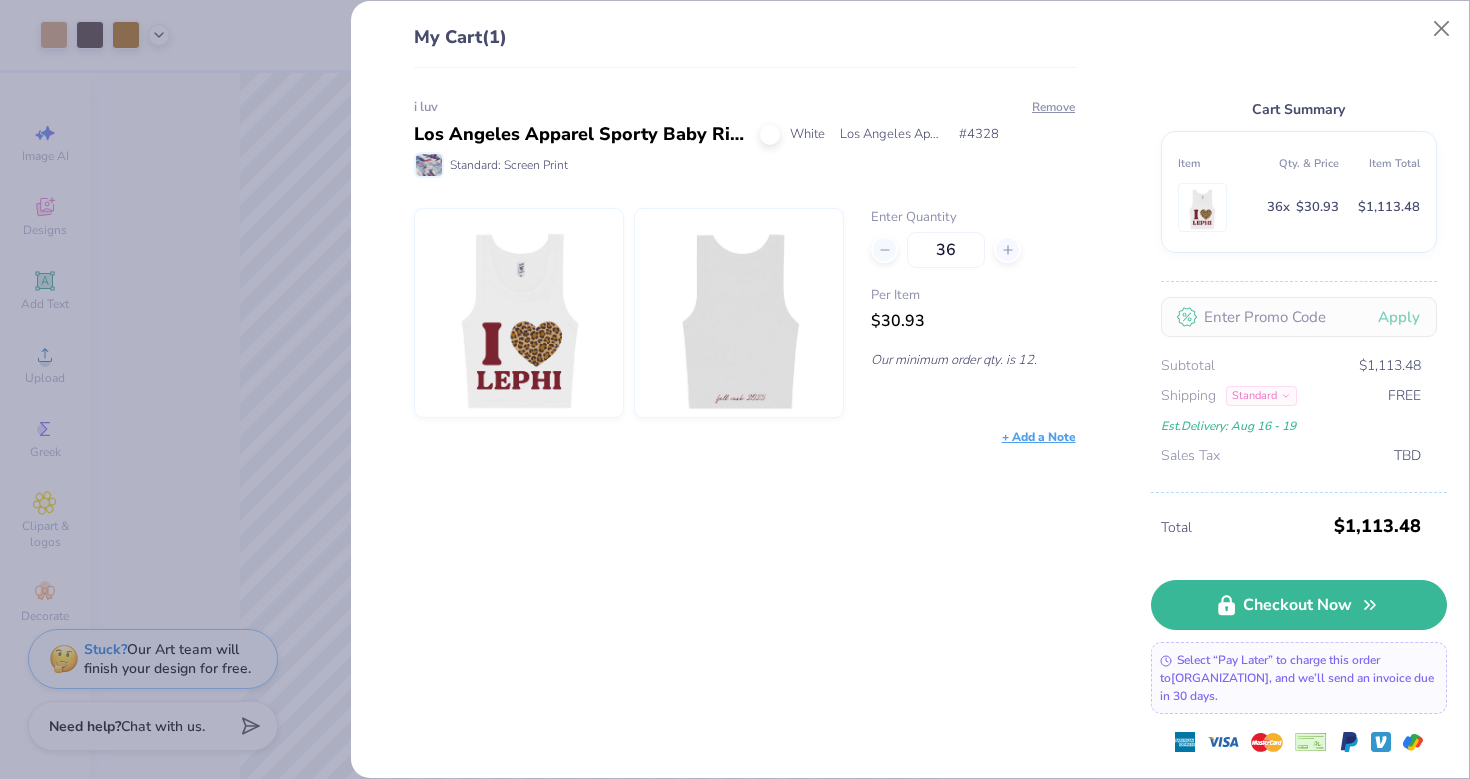 click on "Los Angeles Apparel Sporty Baby Rib Crop Tank" at bounding box center (579, 134) 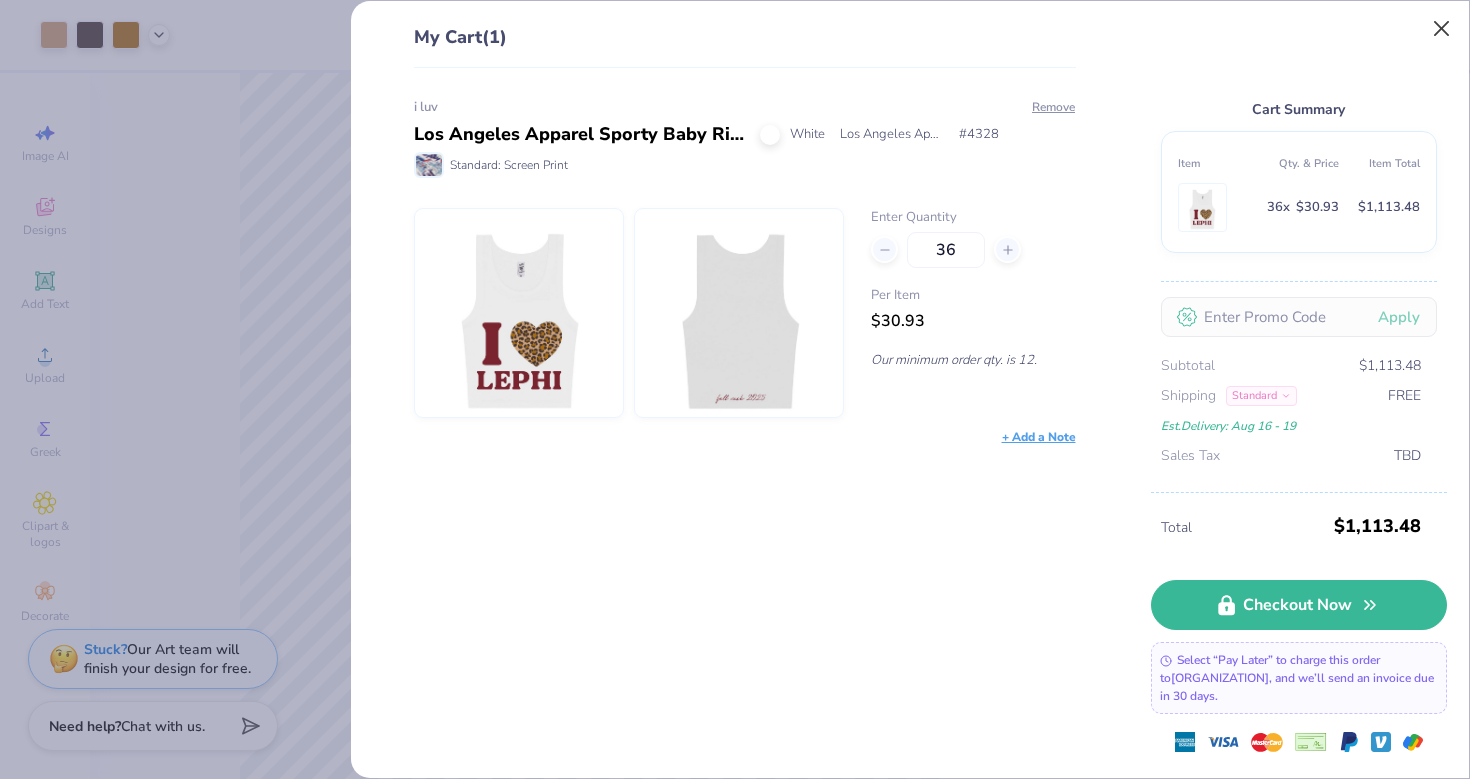 click at bounding box center (1442, 29) 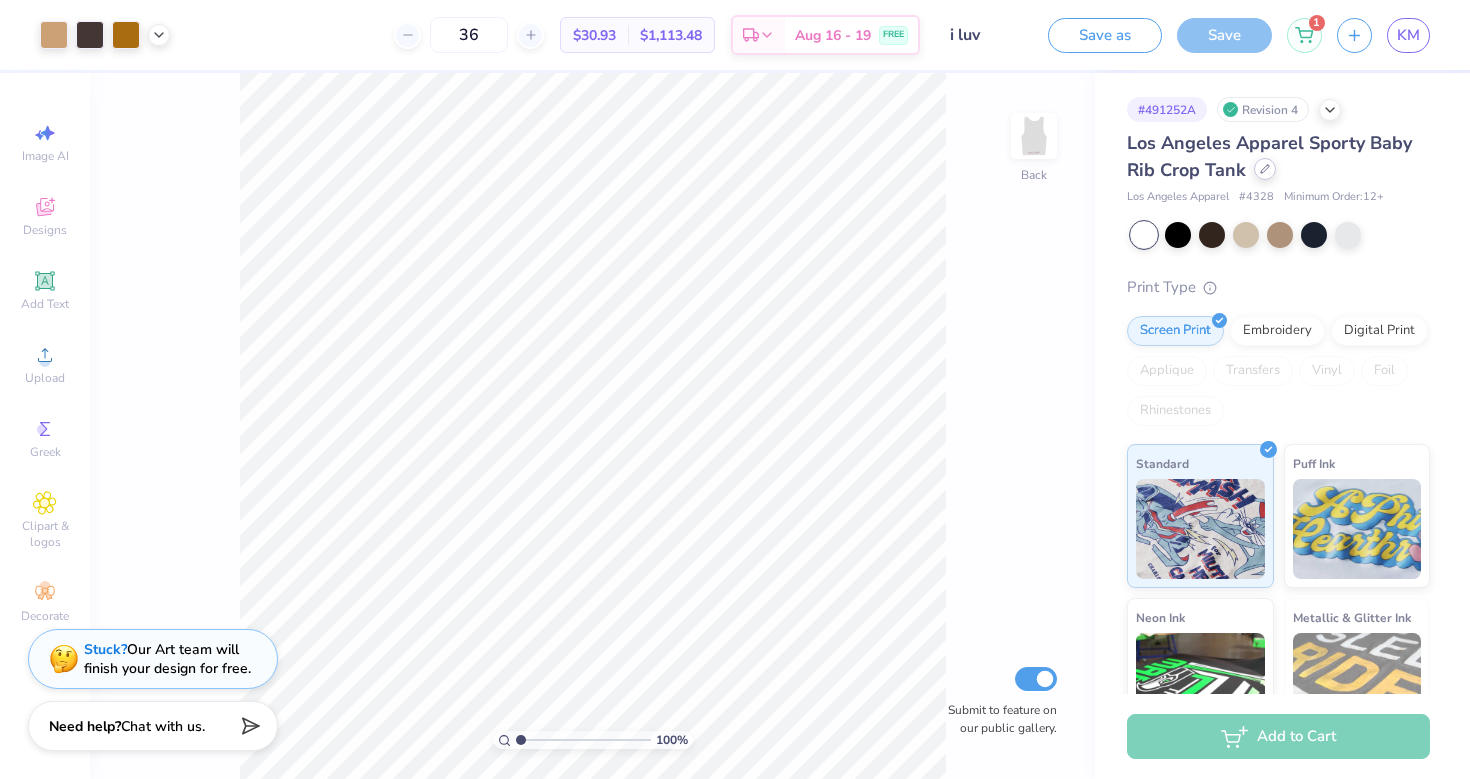 click 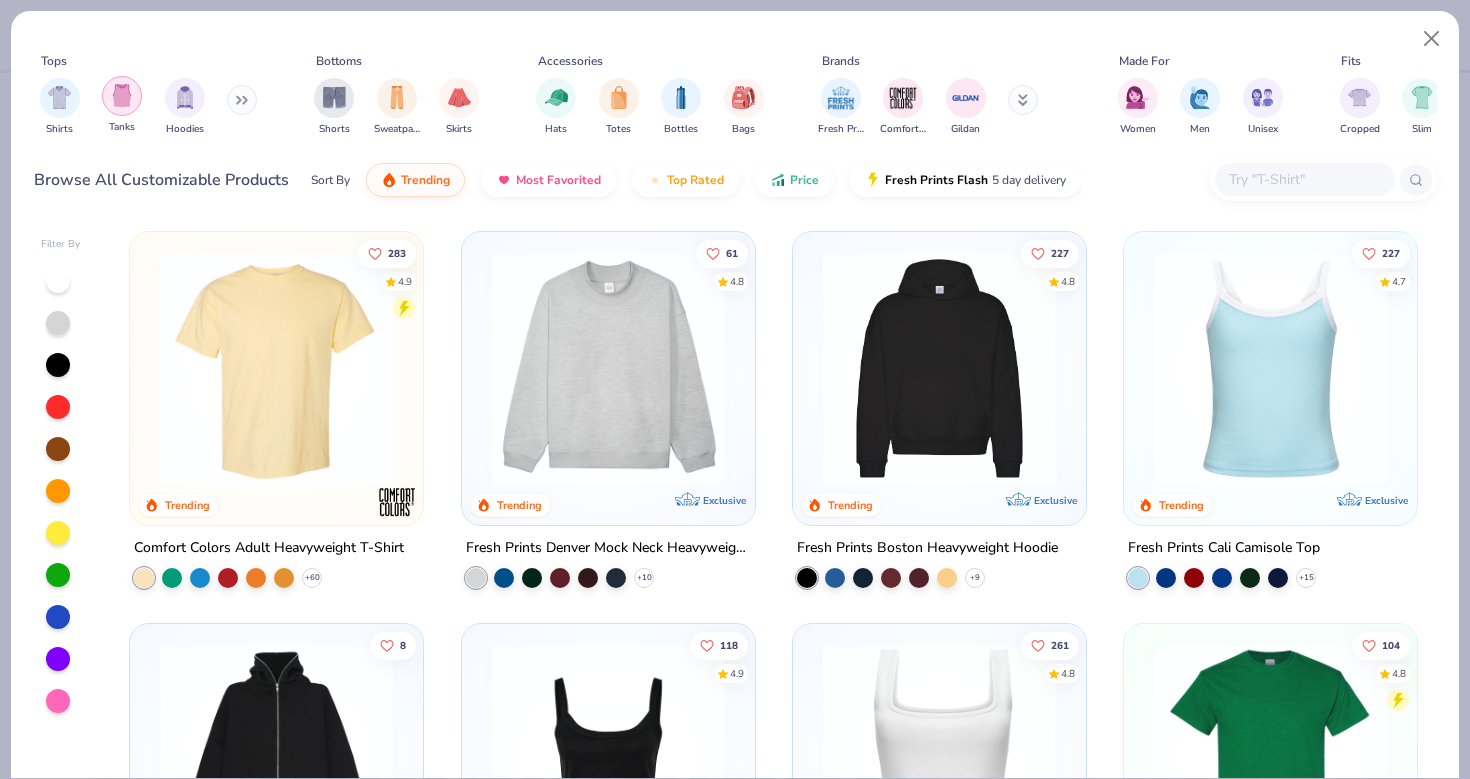 click at bounding box center (122, 95) 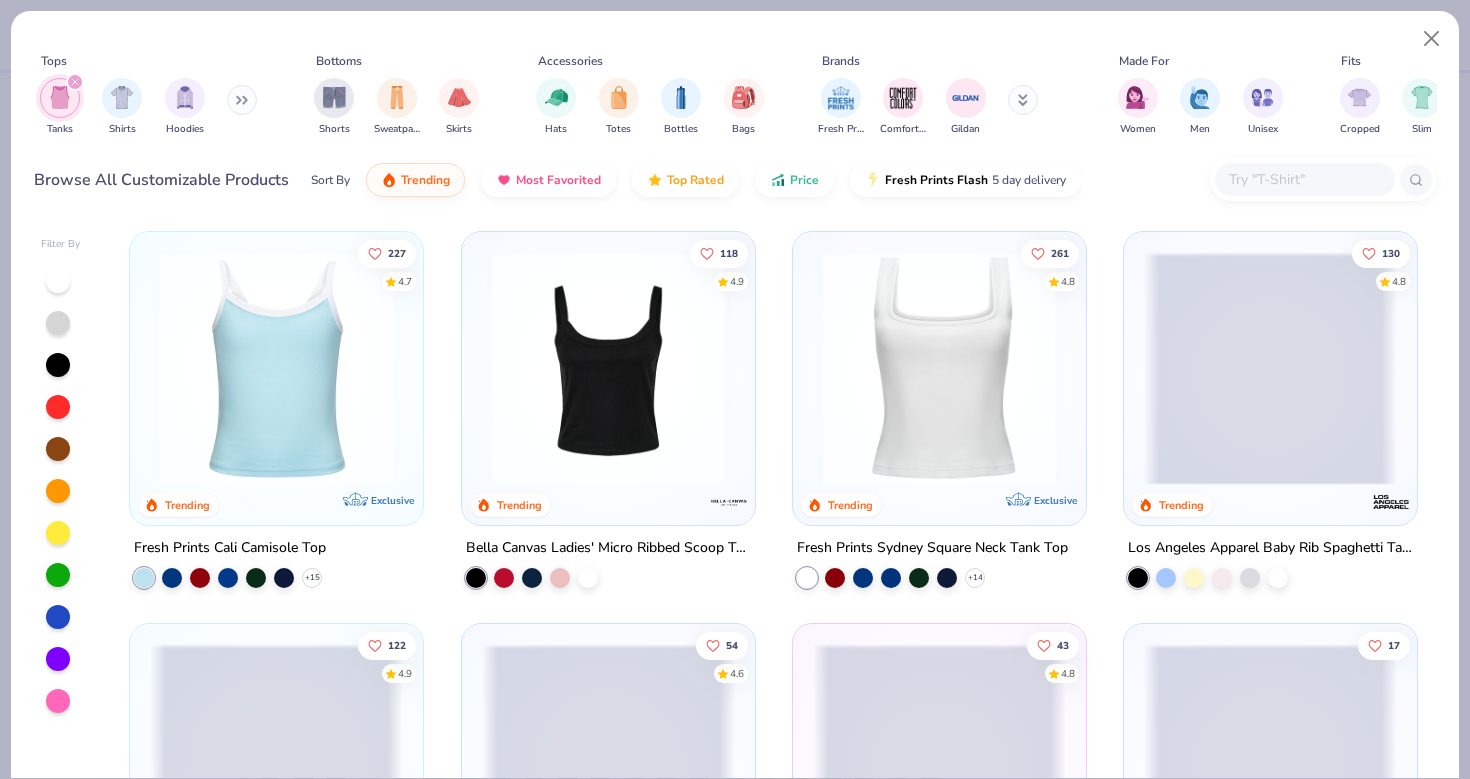 click at bounding box center (58, 281) 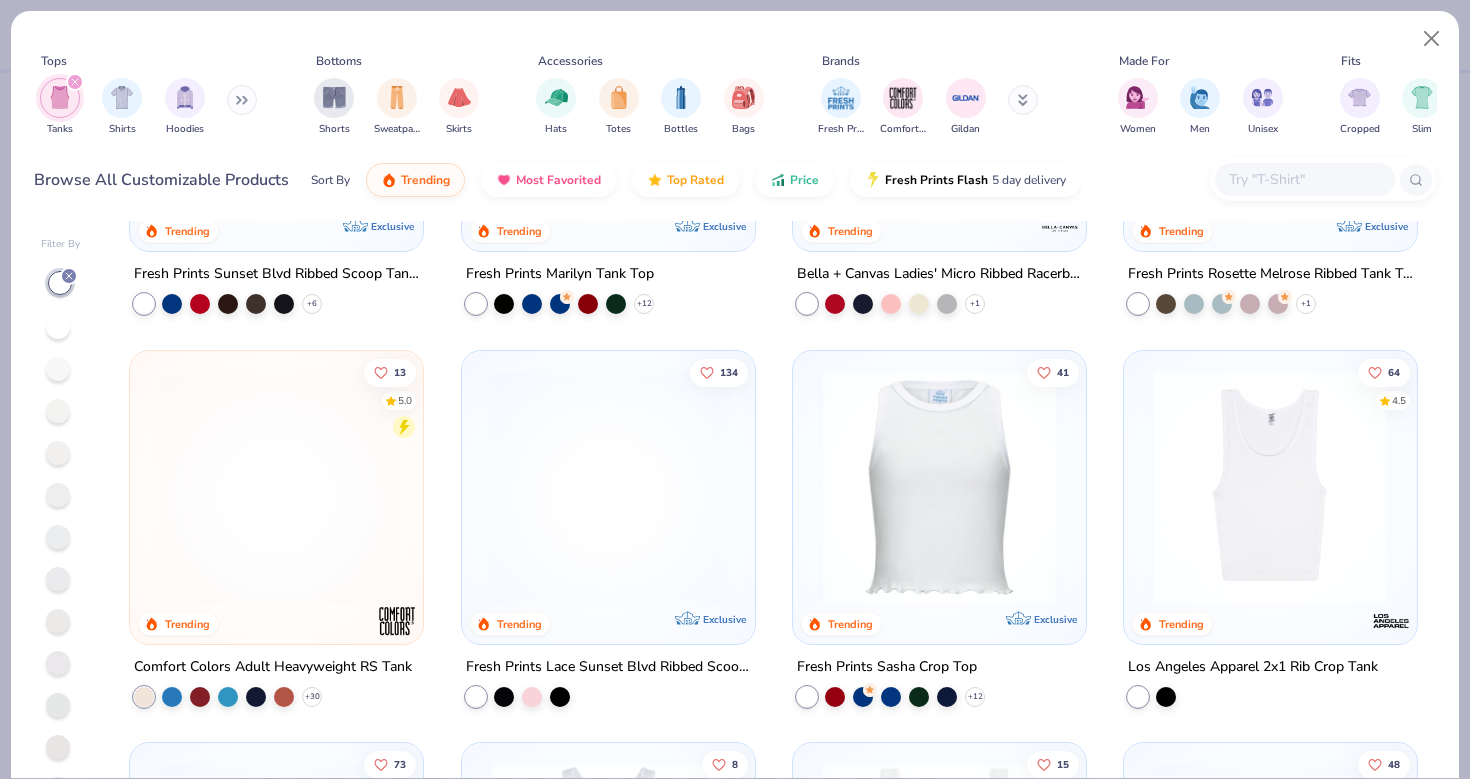 scroll, scrollTop: 837, scrollLeft: 0, axis: vertical 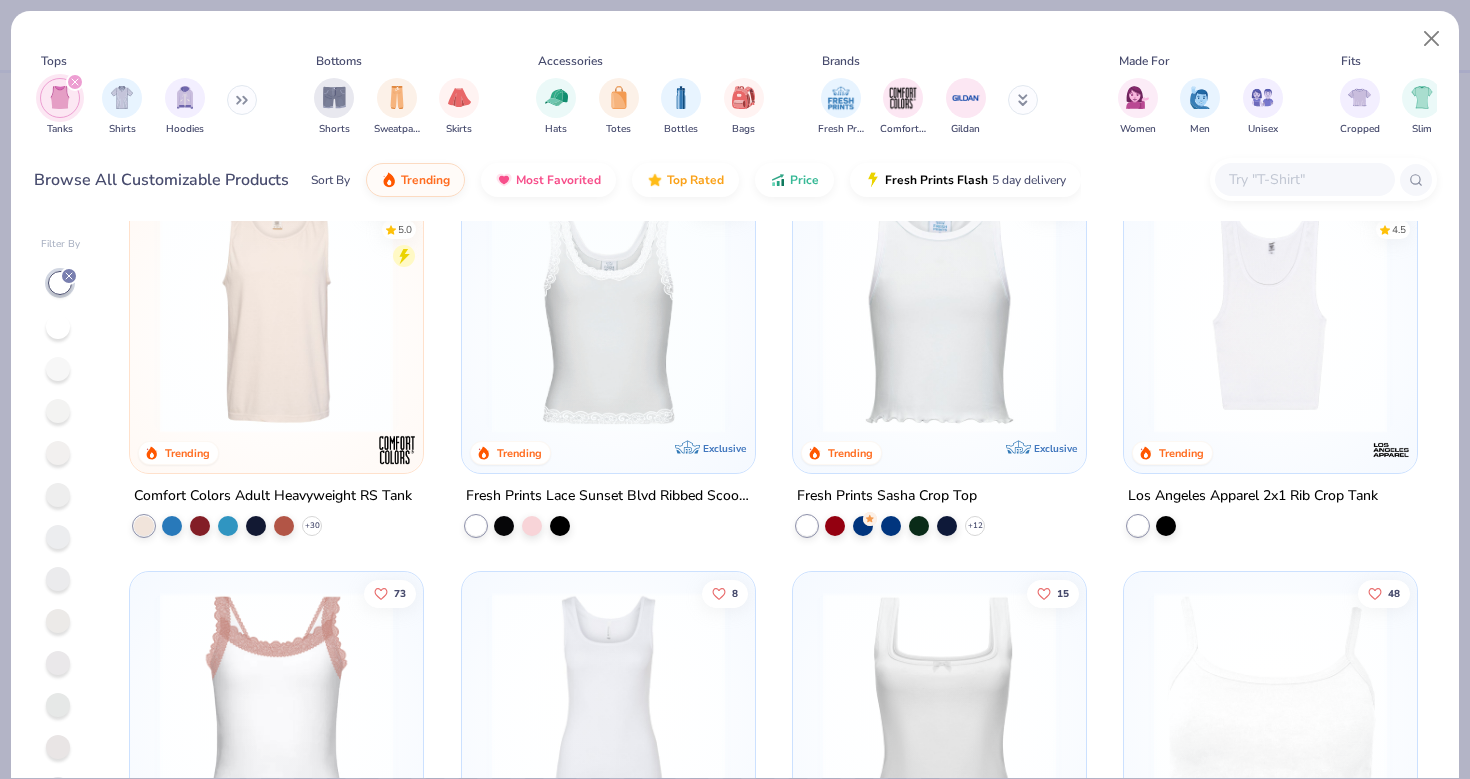 click at bounding box center (1270, 315) 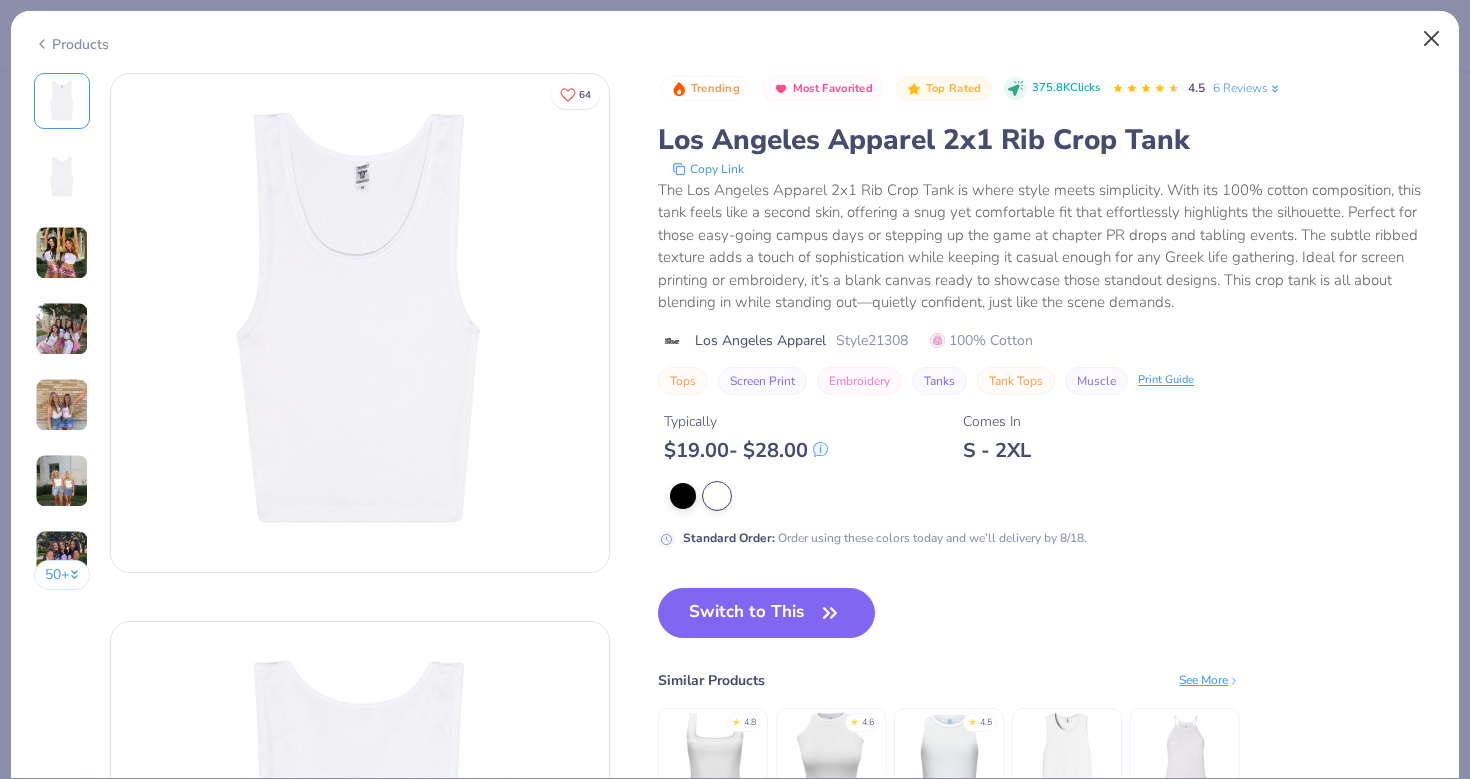 click at bounding box center (1432, 39) 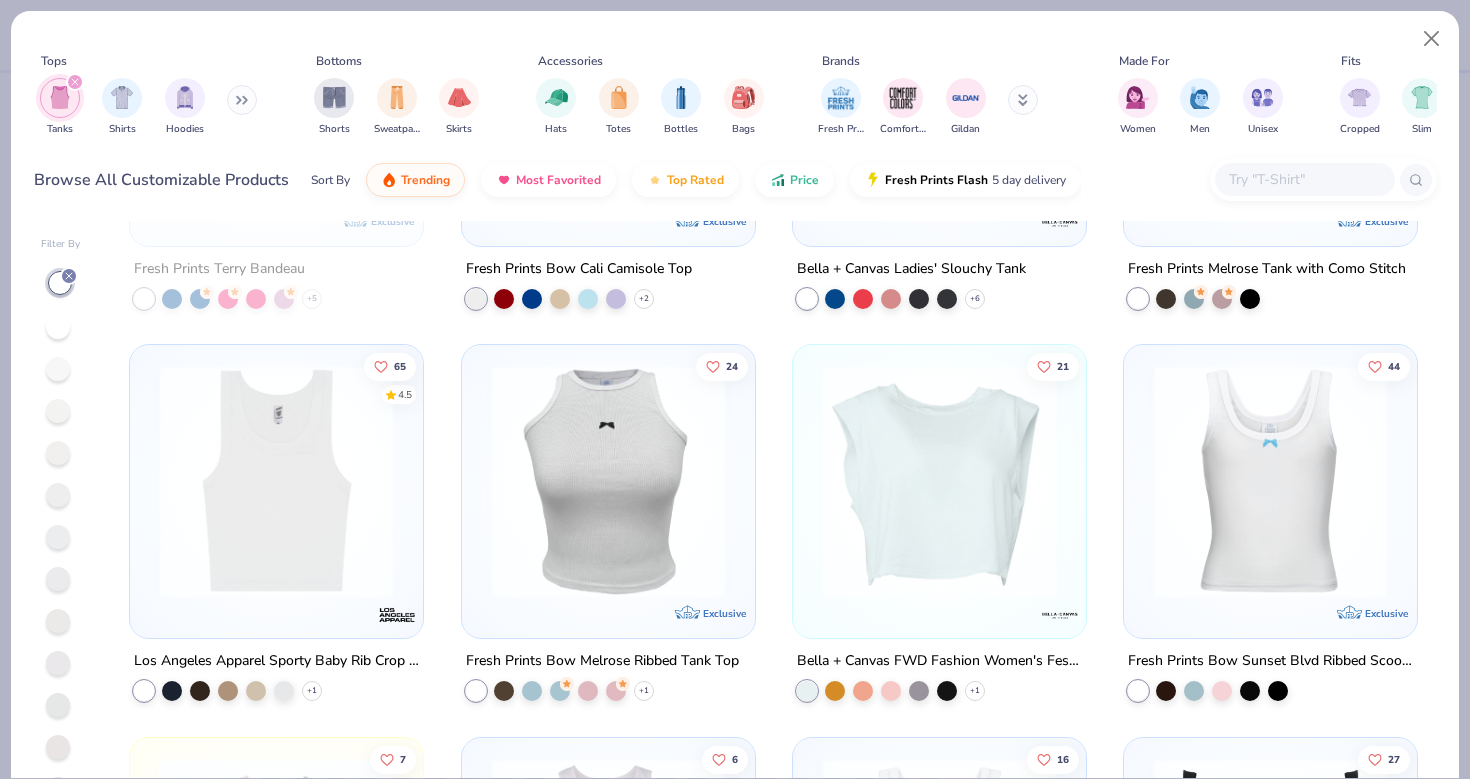scroll, scrollTop: 1884, scrollLeft: 0, axis: vertical 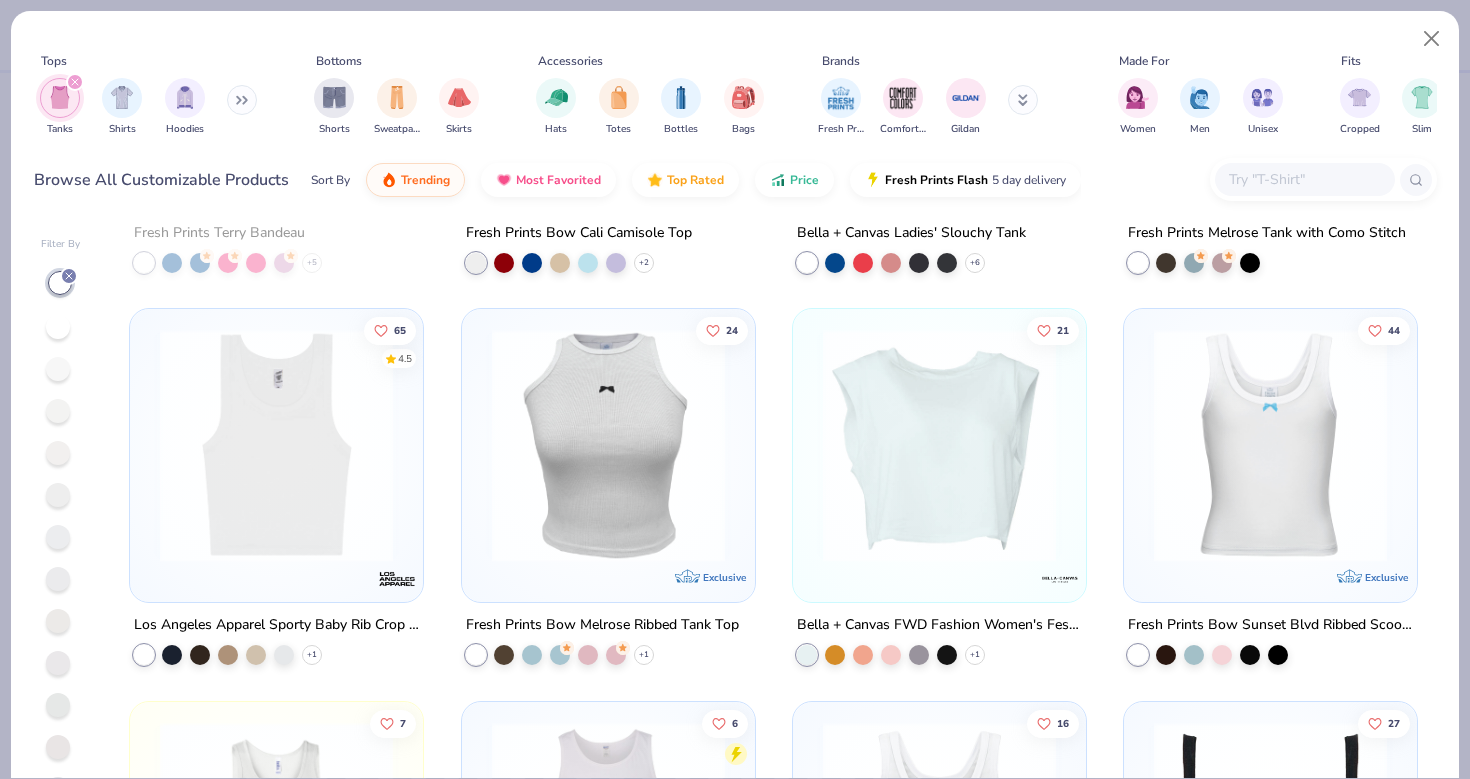 click at bounding box center (276, 445) 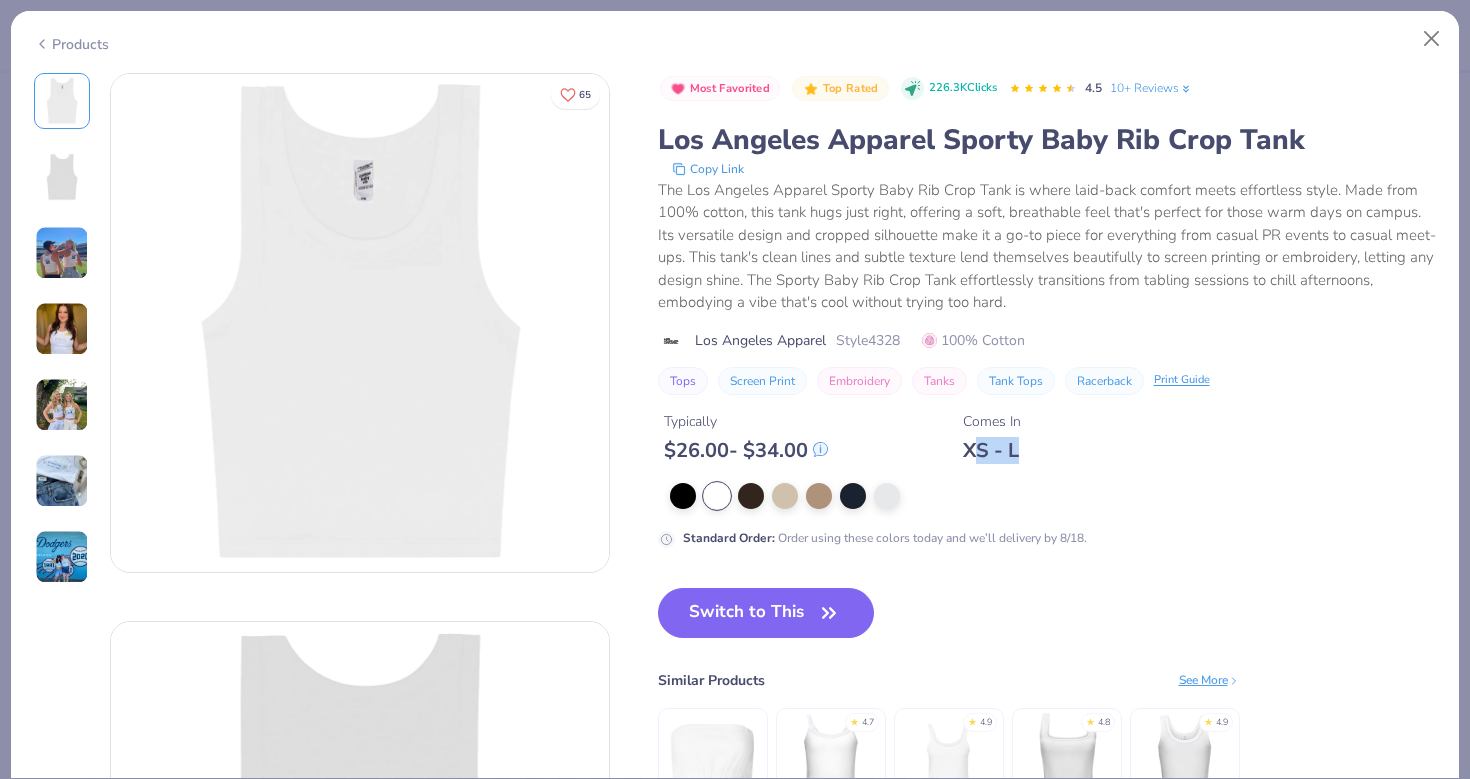 drag, startPoint x: 981, startPoint y: 442, endPoint x: 1032, endPoint y: 449, distance: 51.47815 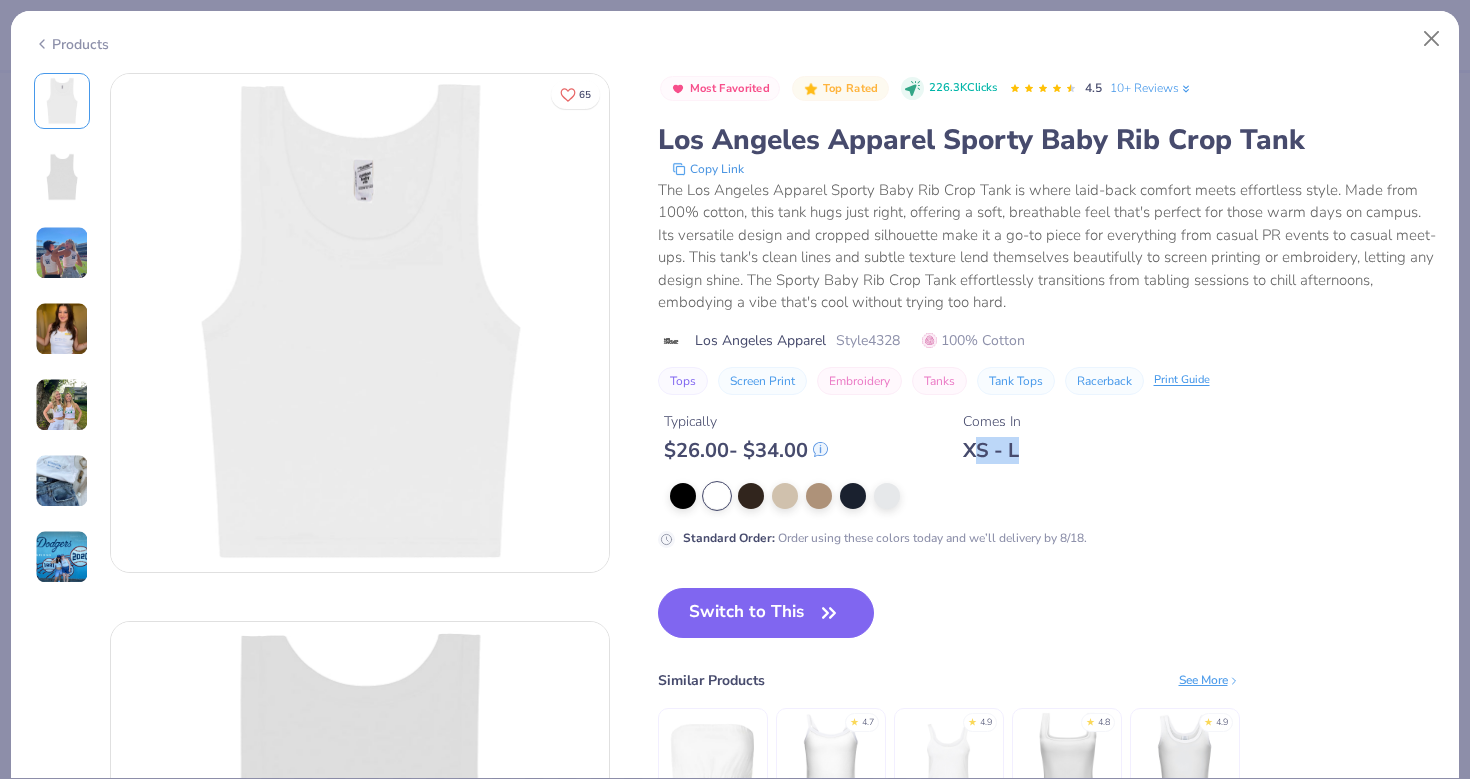 click on "Typically   $ 26.00  - $ 34.00   Comes In XS - L" at bounding box center (1047, 429) 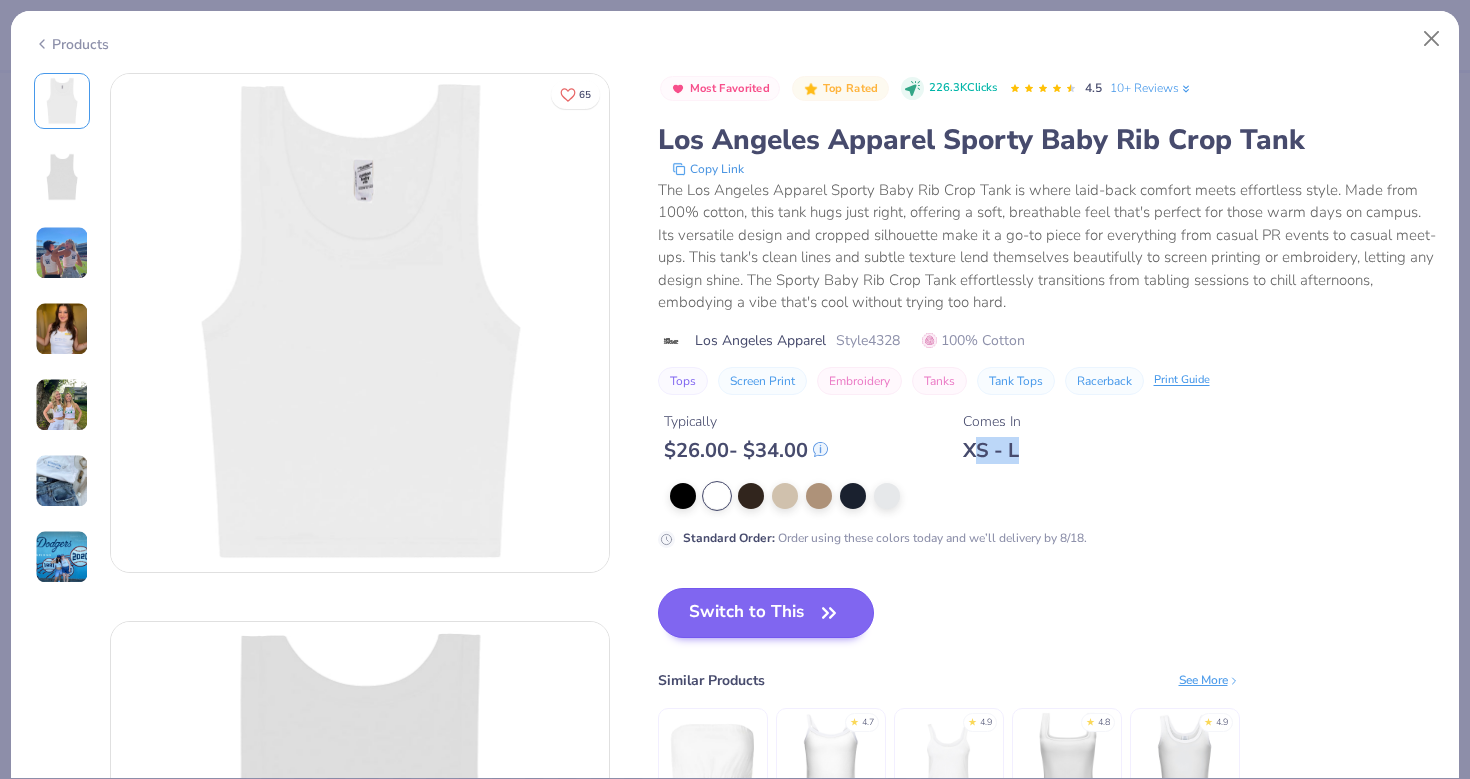 click on "Switch to This" at bounding box center [766, 613] 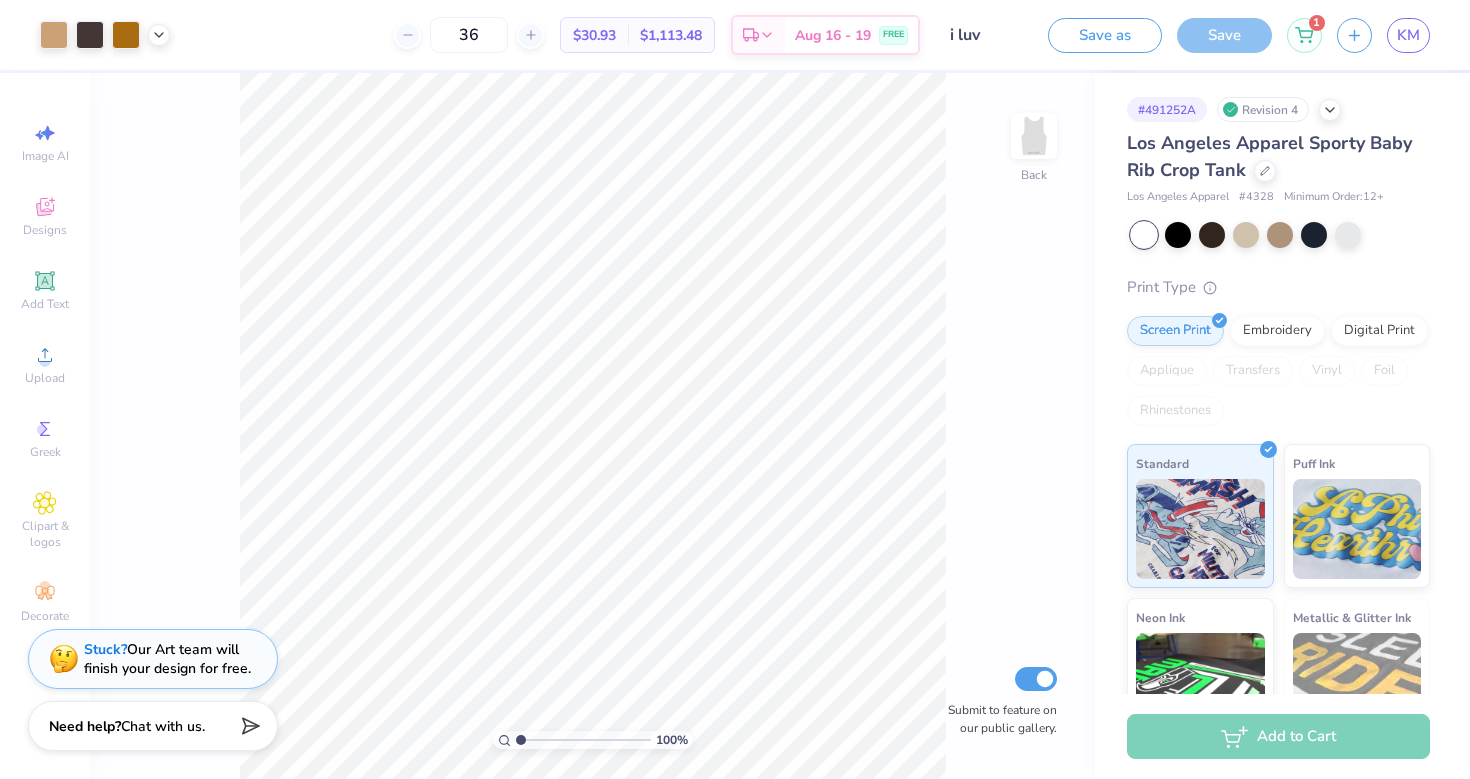 click on "Save as" at bounding box center [1105, 35] 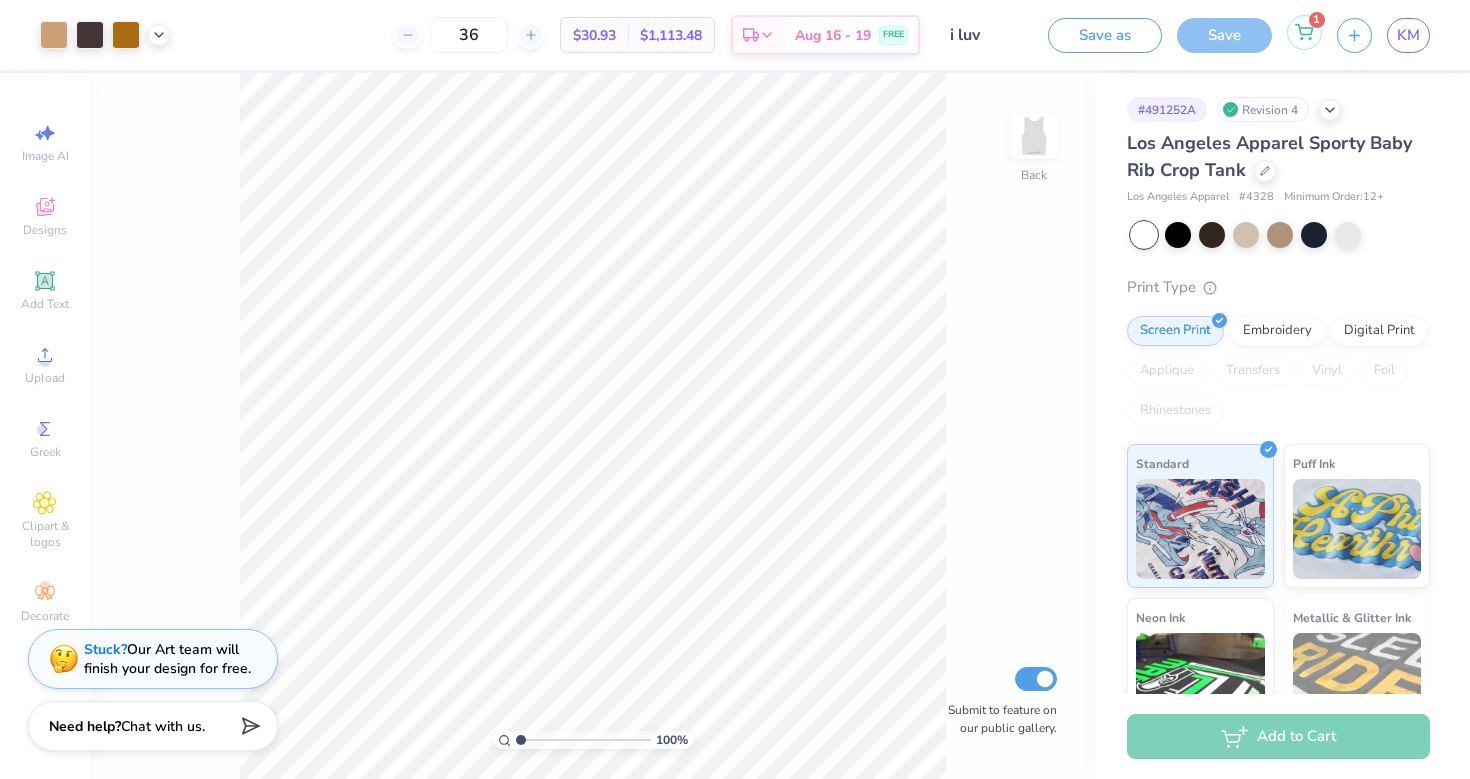 click 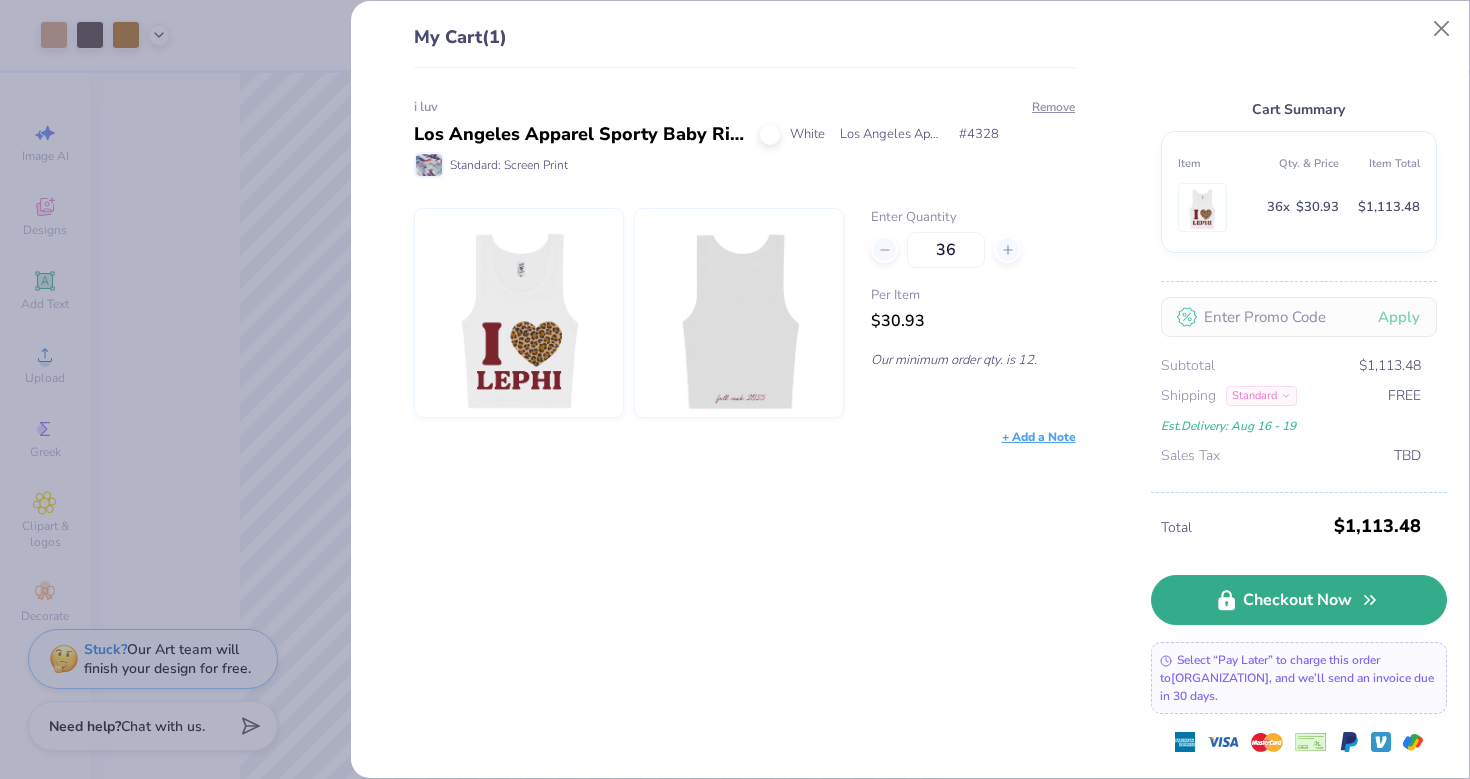 click on "Checkout Now" at bounding box center (1299, 600) 